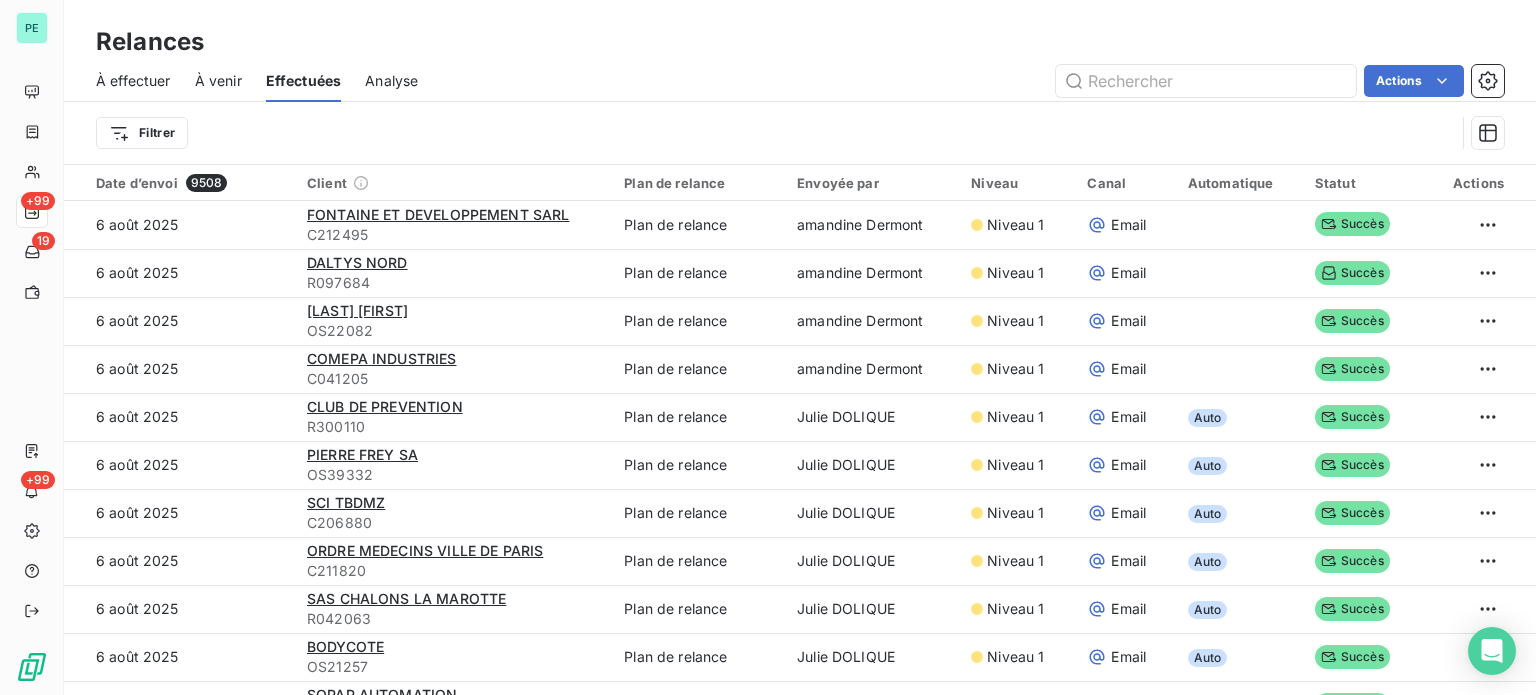 scroll, scrollTop: 0, scrollLeft: 0, axis: both 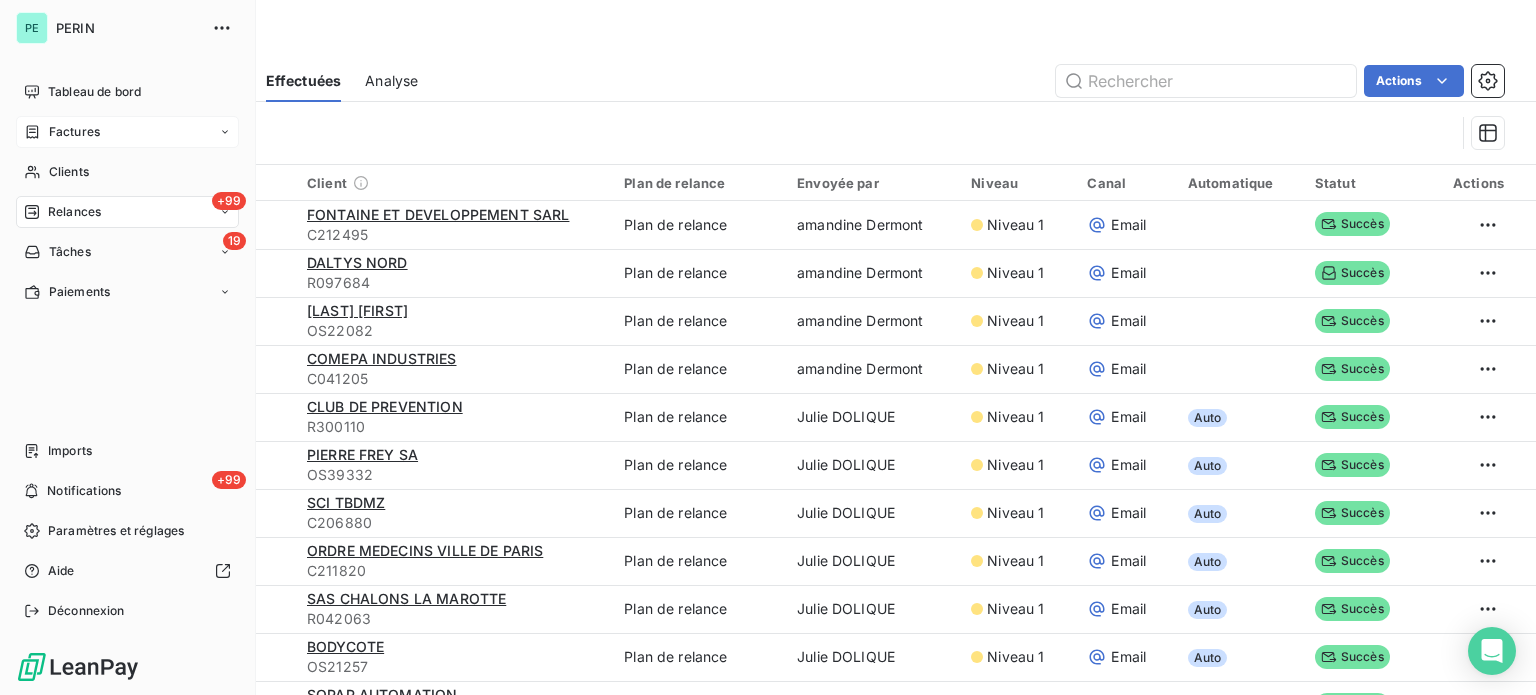 click on "Factures" at bounding box center (74, 132) 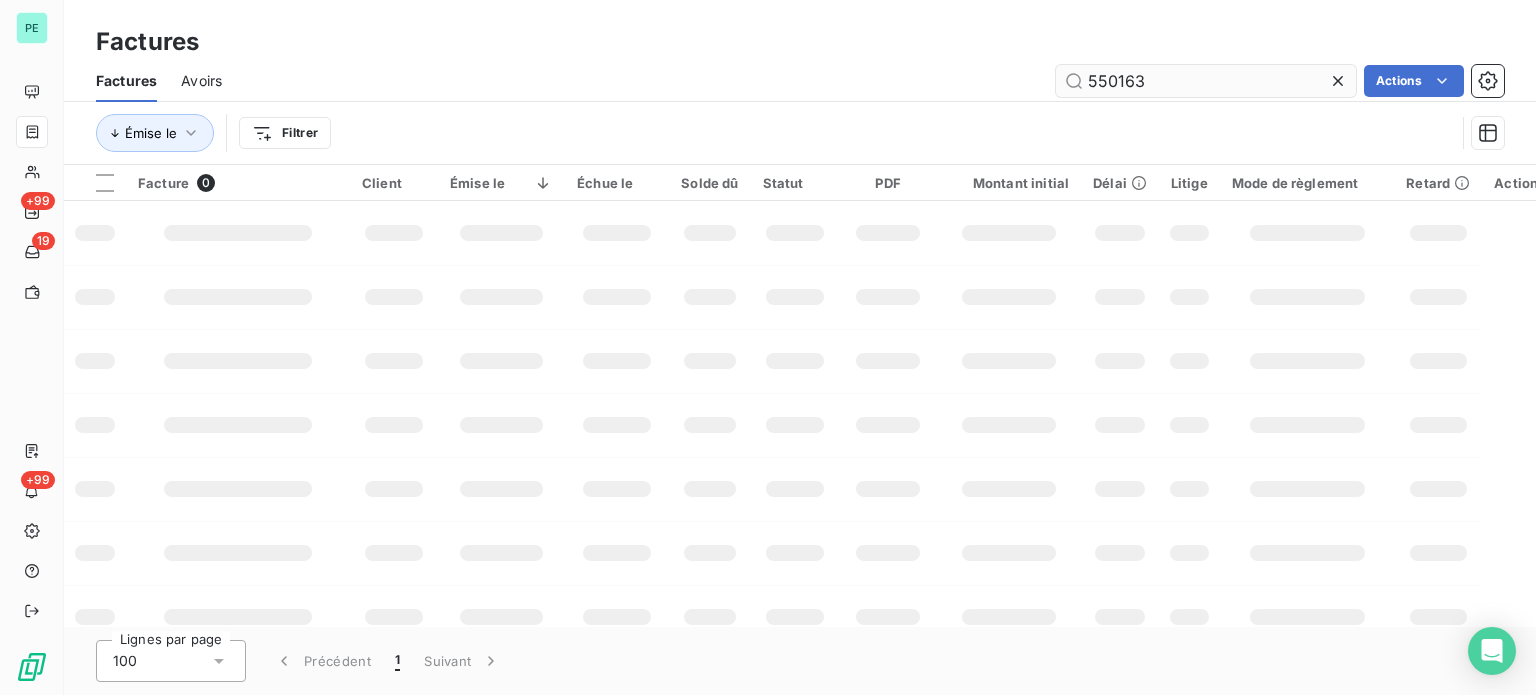 click on "550163" at bounding box center (1206, 81) 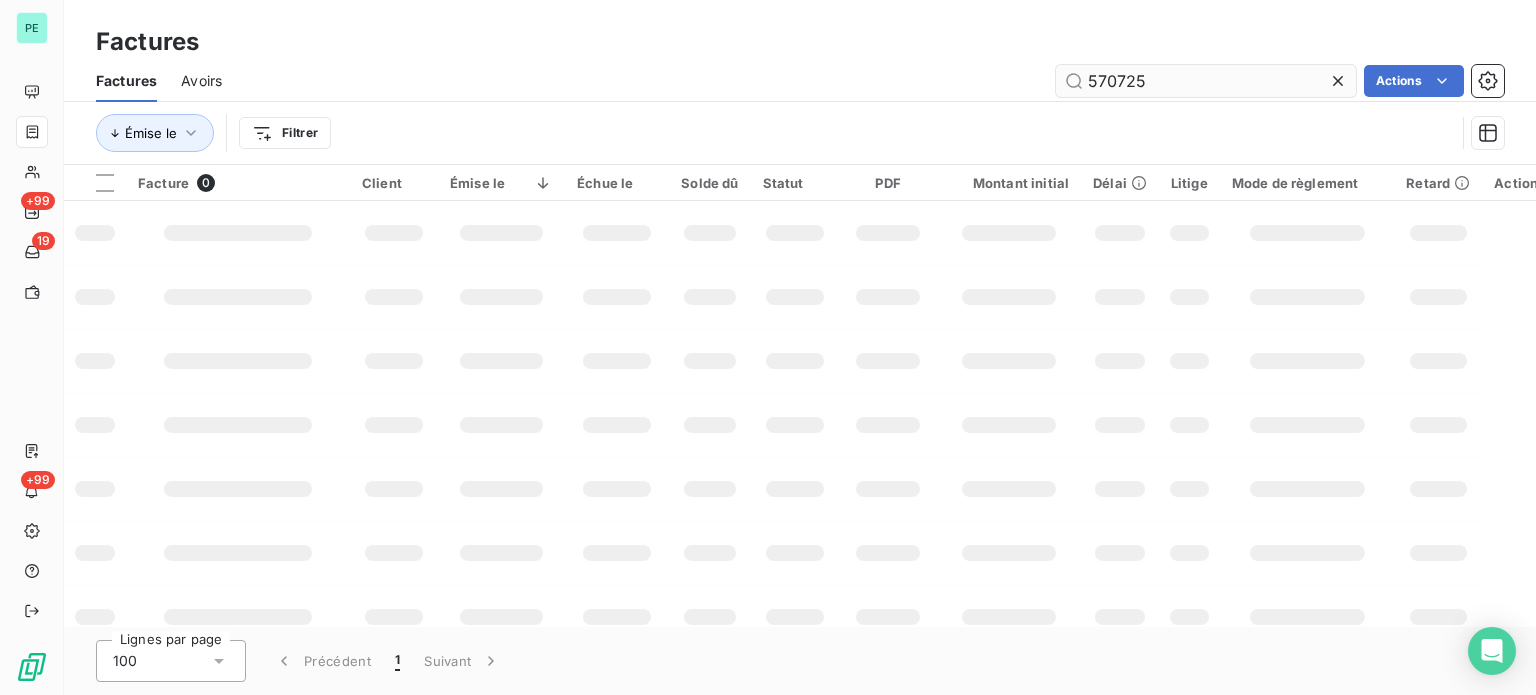 type on "570725" 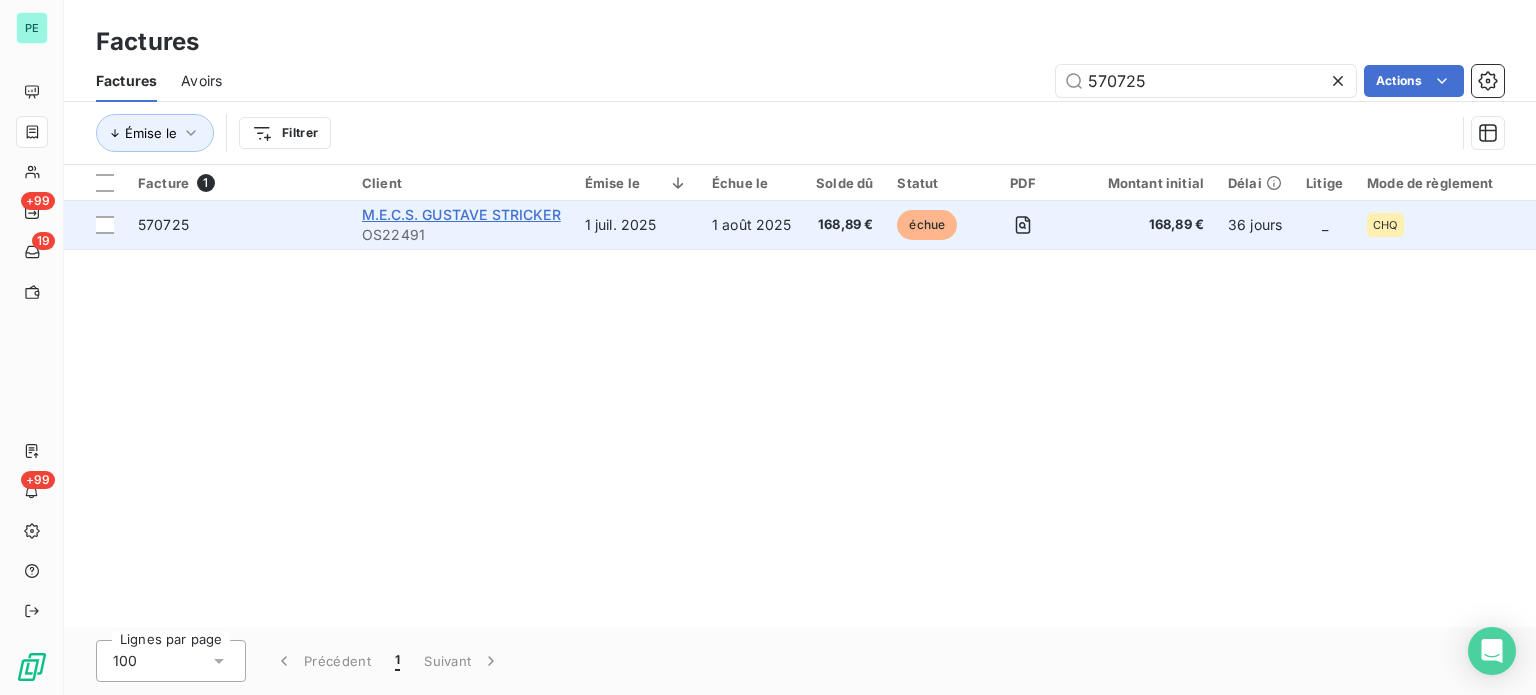 click on "M.E.C.S. GUSTAVE STRICKER" at bounding box center (461, 214) 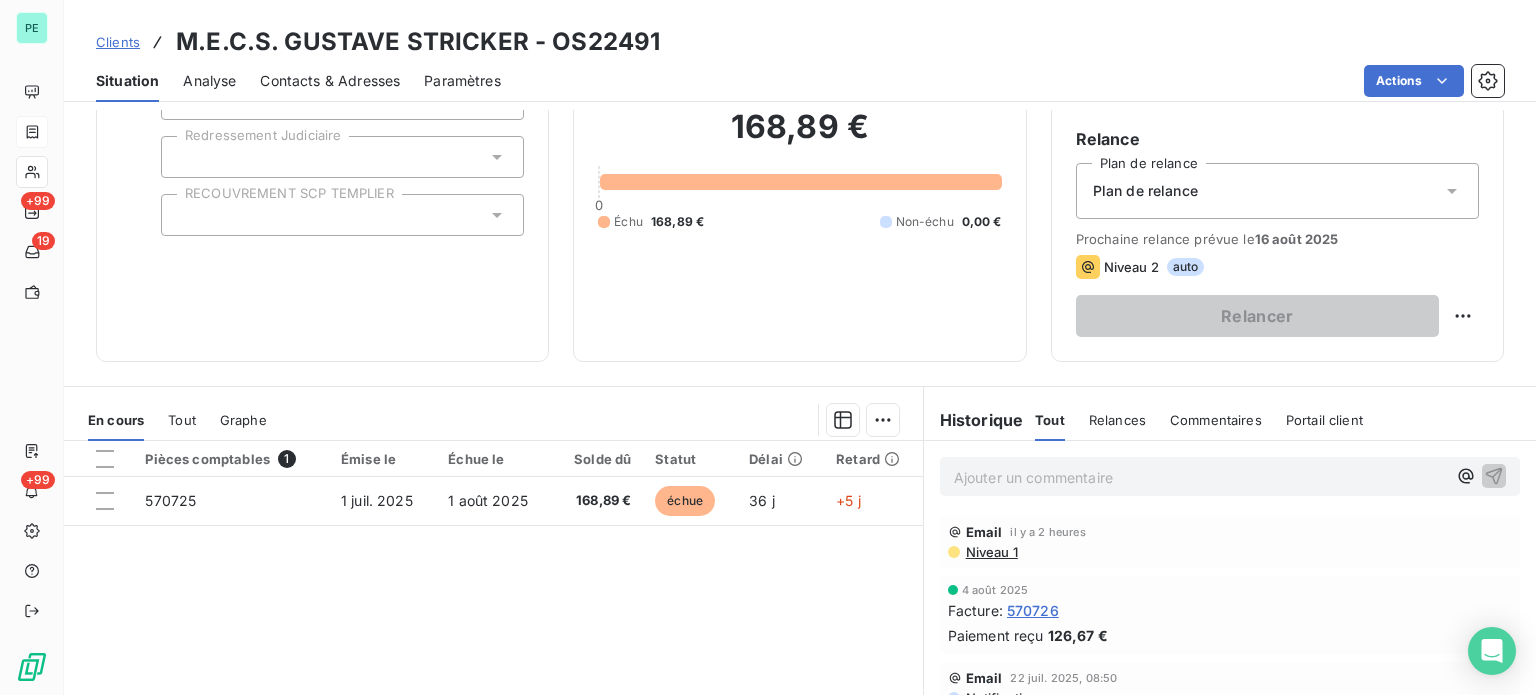 scroll, scrollTop: 200, scrollLeft: 0, axis: vertical 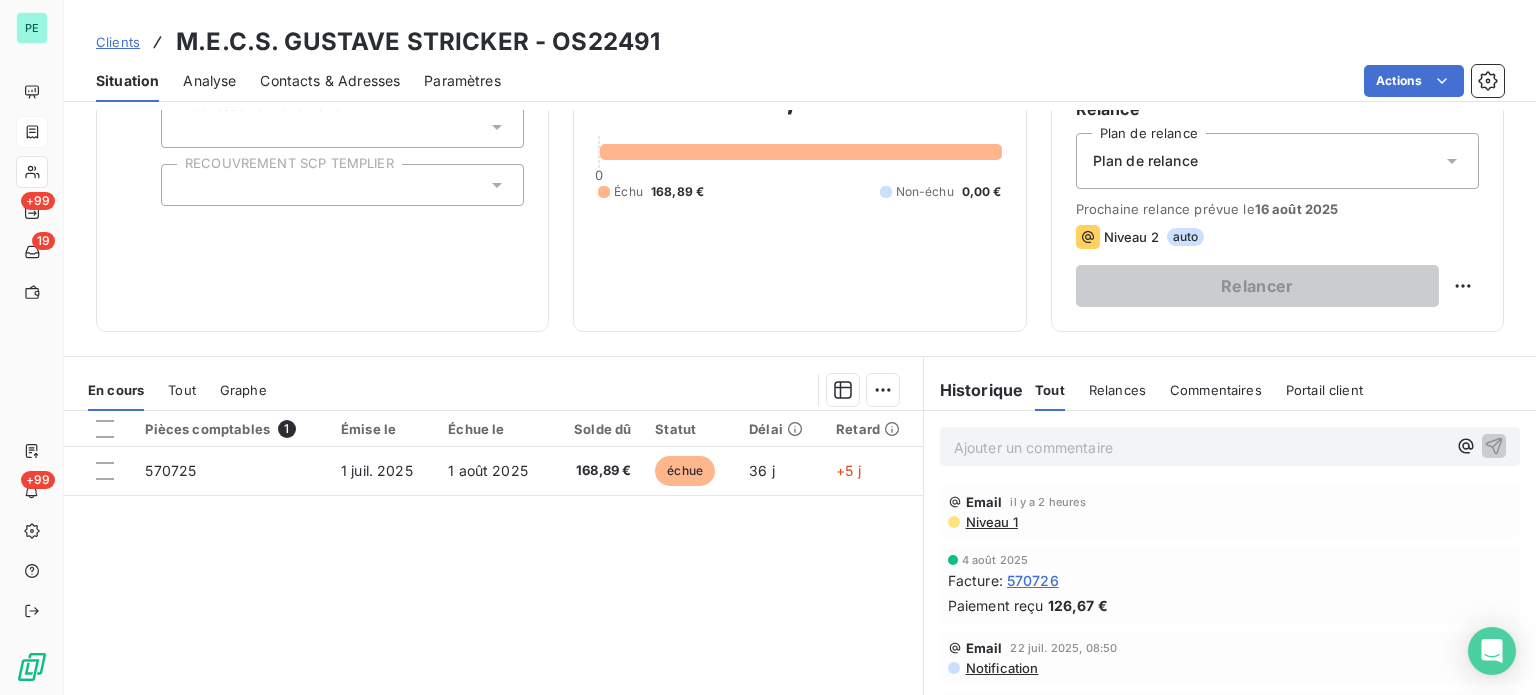 click on "Ajouter un commentaire ﻿" at bounding box center [1200, 447] 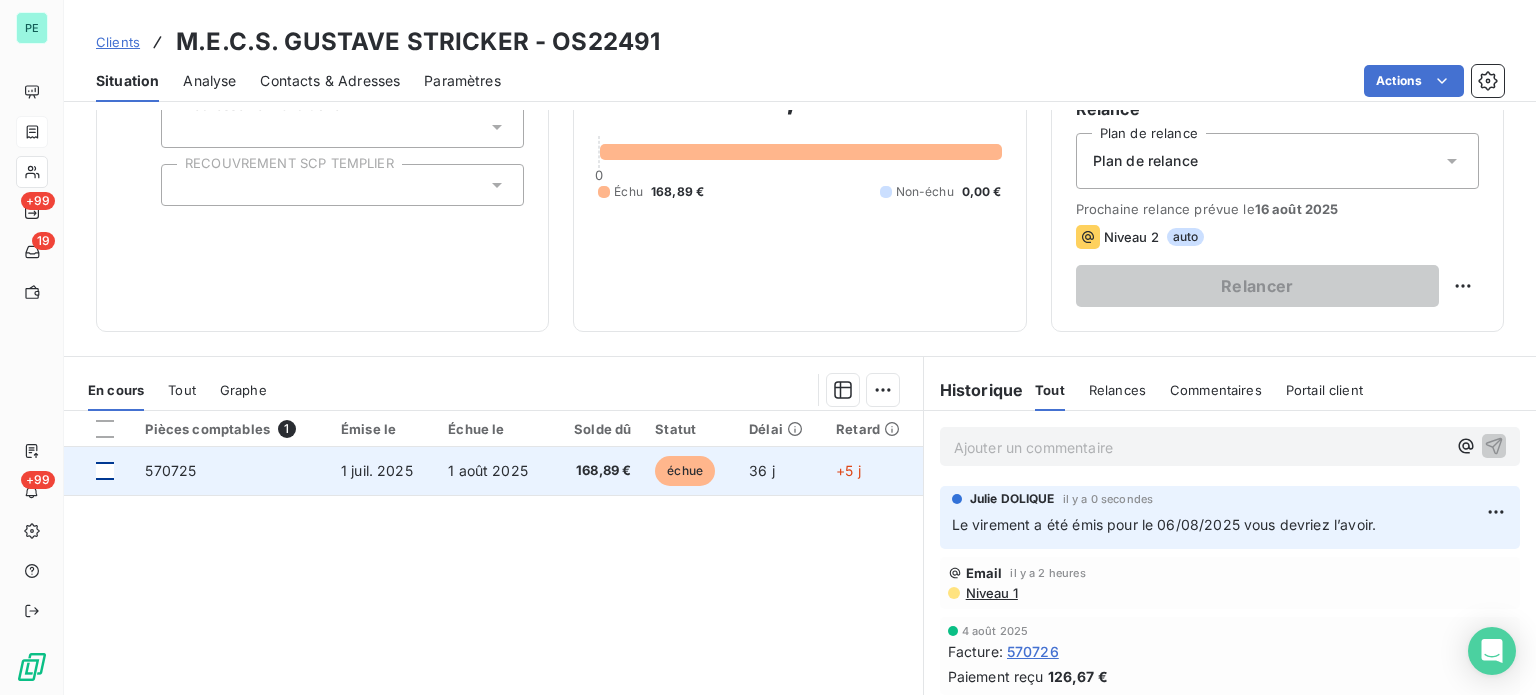 click at bounding box center (105, 471) 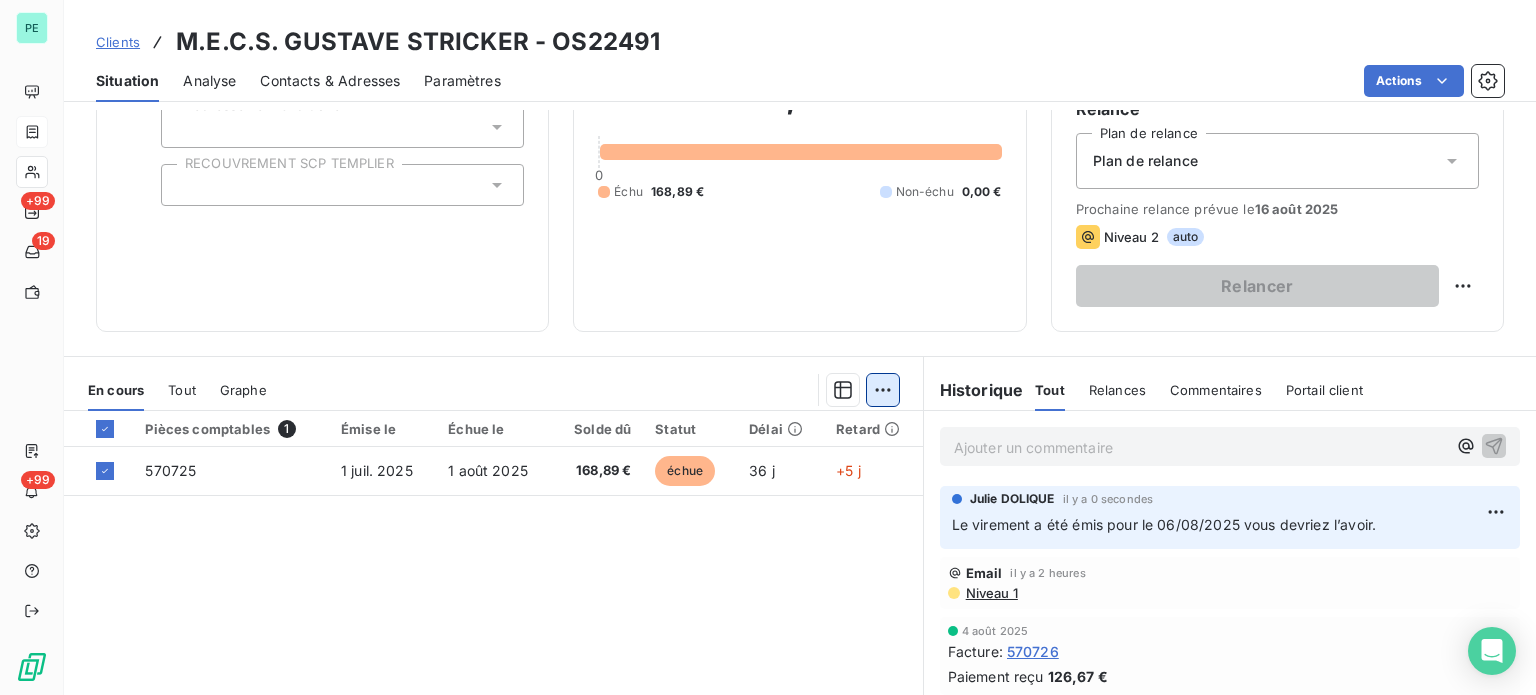 click on "PE +99 19 +99 Clients M.E.C.S. GUSTAVE STRICKER - OS22491 Situation Analyse Contacts & Adresses Paramètres Actions Informations client Propriétés Client liquidation judiciaire Redressement Judiciaire RECOUVREMENT SCP TEMPLIER Encours client   168,89 € 0 Échu 168,89 € Non-échu 0,00 €     Limite d’encours Ajouter une limite d’encours autorisé Gestion du risque Surveiller ce client en intégrant votre outil de gestion des risques client. Relance Plan de relance Plan de relance Prochaine relance prévue le  16 août 2025 Niveau 2 auto Relancer En cours Tout Graphe Pièces comptables 1 Émise le Échue le Solde dû Statut Délai   Retard   570725 1 juil. 2025 1 août 2025 168,89 € échue 36 j +5 j Lignes par page 25 Précédent 1 Suivant Historique Tout Relances Commentaires Portail client Tout Relances Commentaires Portail client Ajouter un commentaire ﻿ [FIRST] [LAST] il y a 0 secondes Le virement a été émis pour le 06/08/2025 vous devriez l’avoir. Email Niveau 1  :" at bounding box center [768, 347] 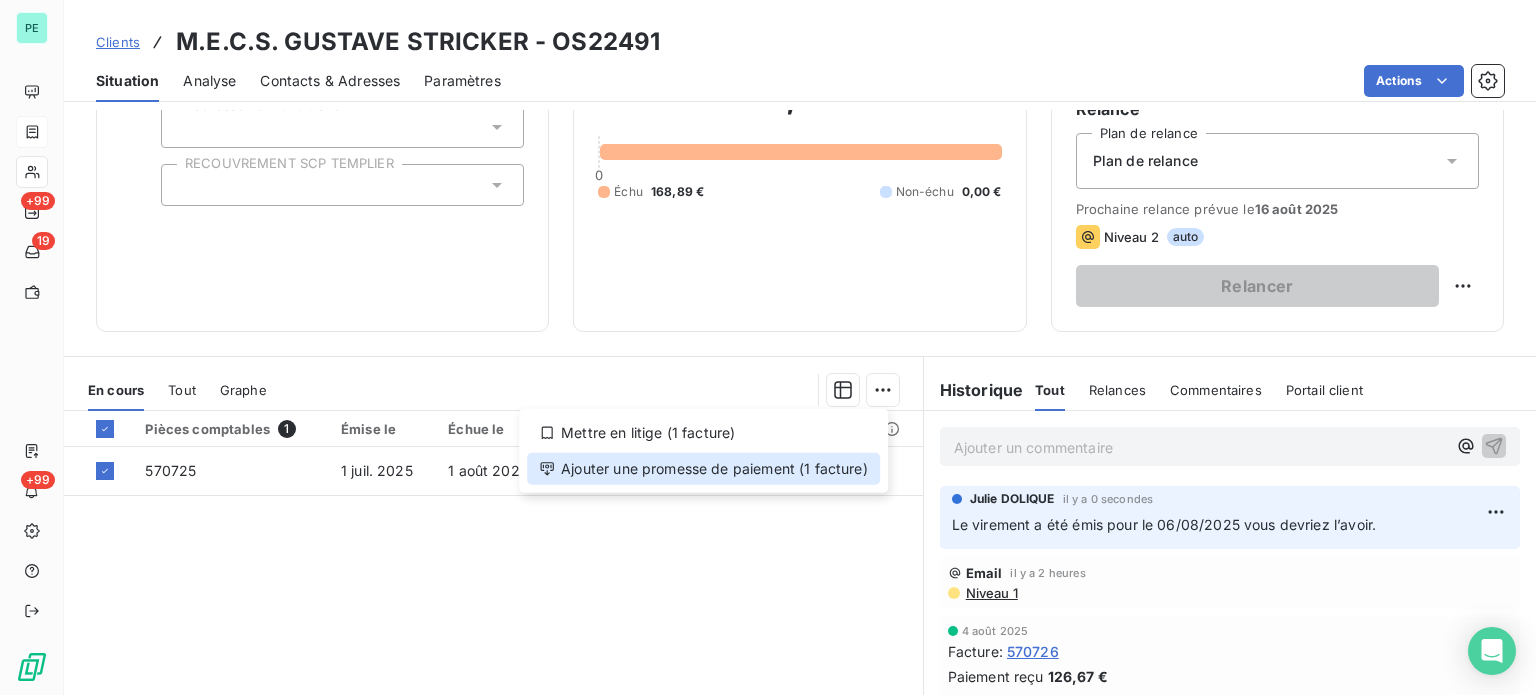 click on "Ajouter une promesse de paiement (1 facture)" at bounding box center [703, 469] 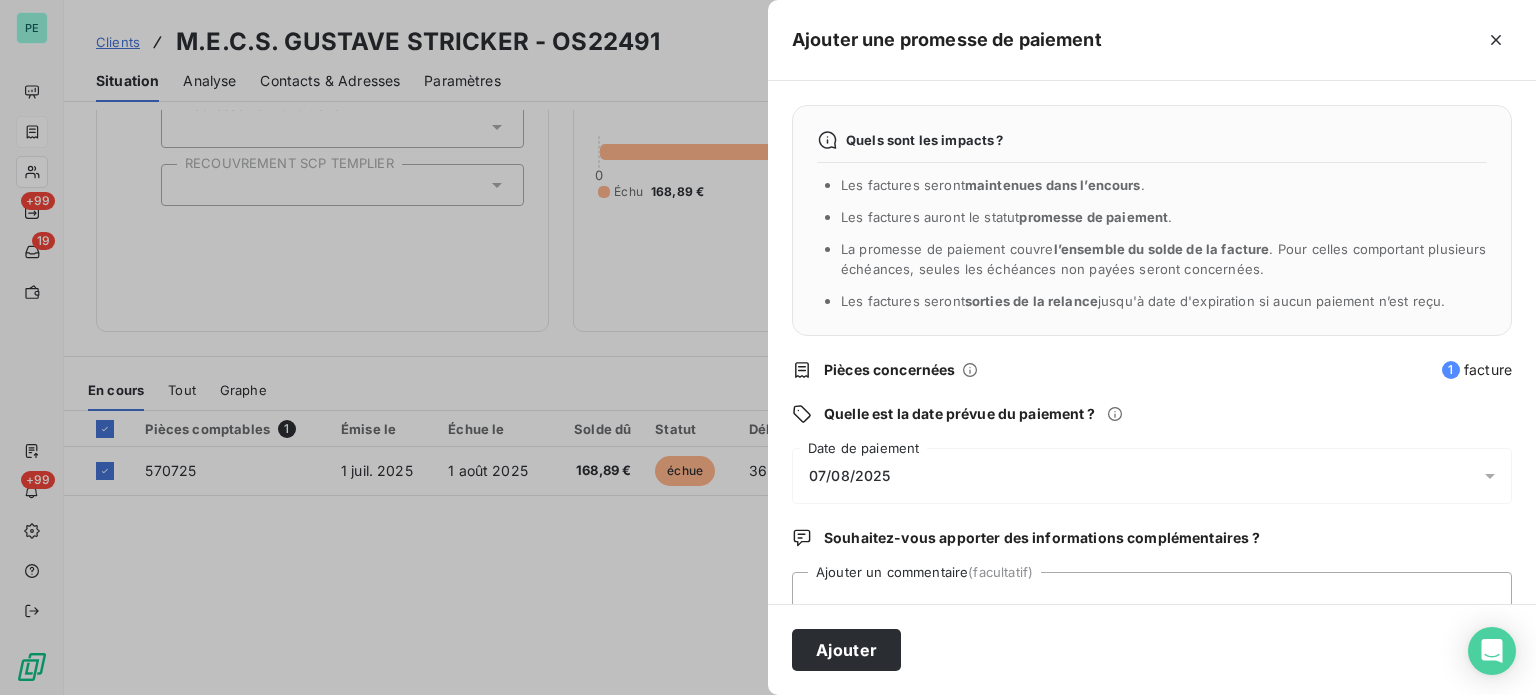 click on "07/08/2025" at bounding box center (1152, 476) 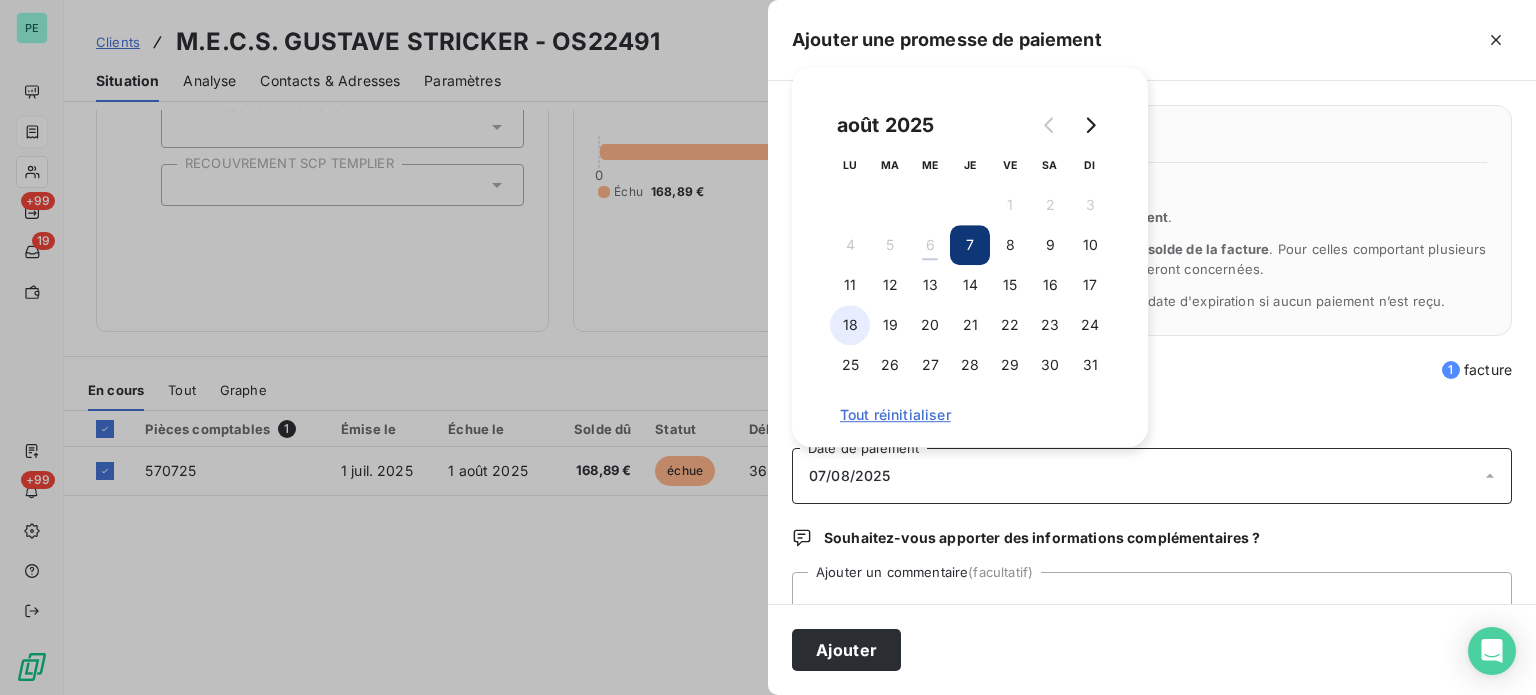 click on "18" at bounding box center (850, 325) 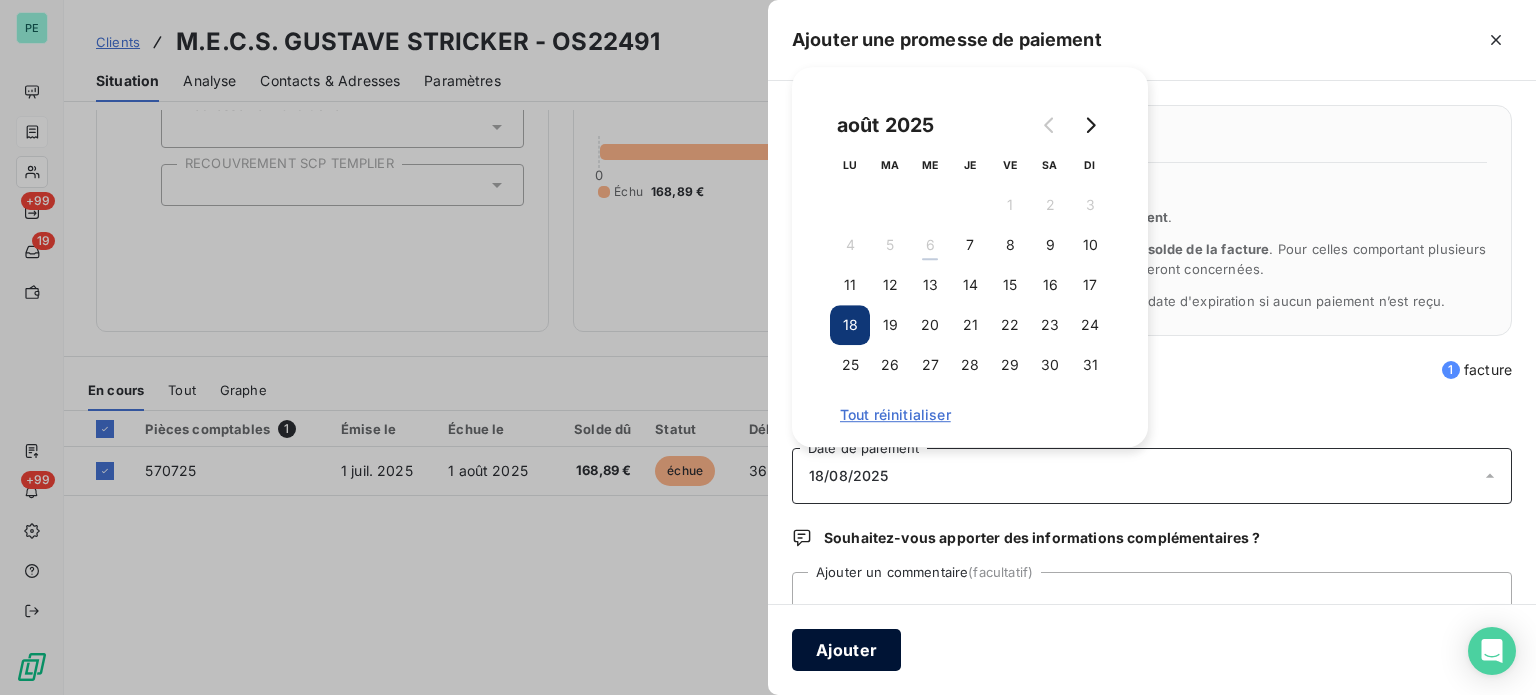 click on "Ajouter" at bounding box center (846, 650) 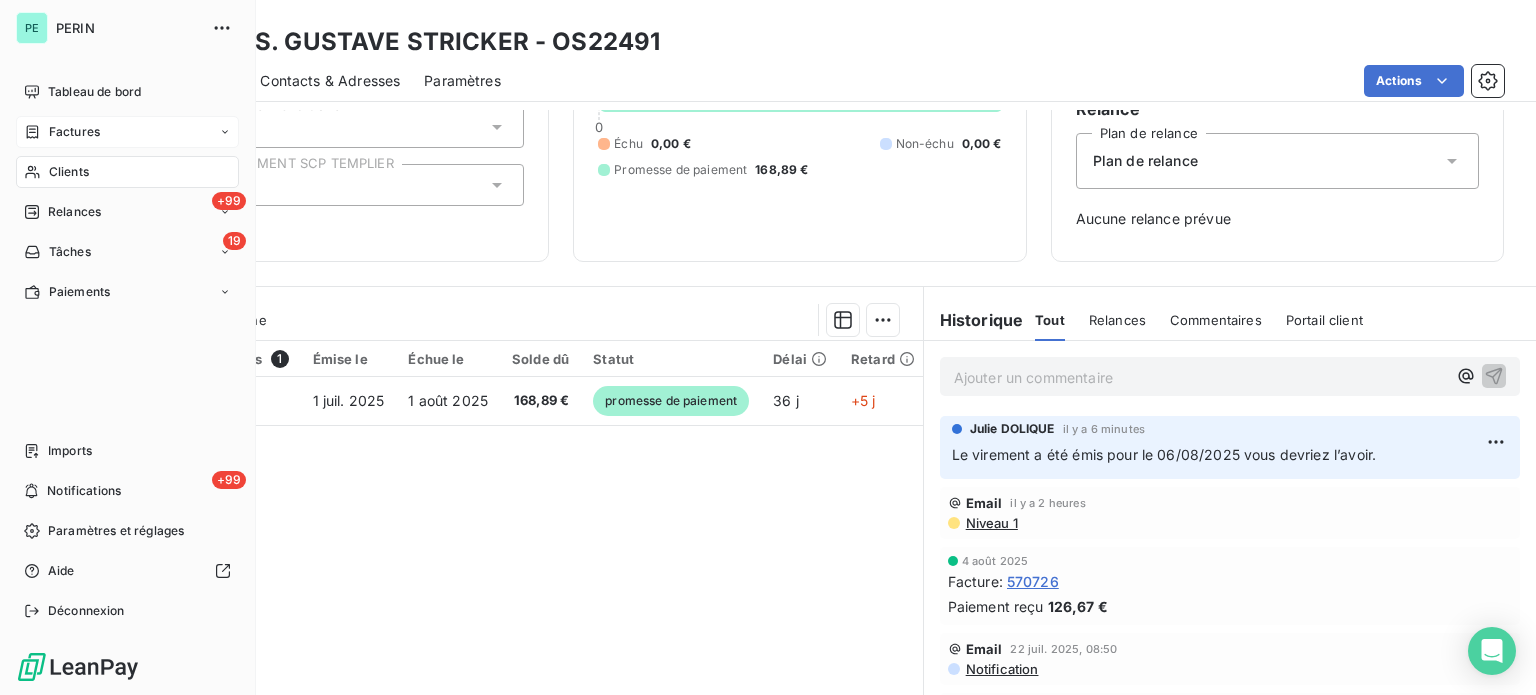 click on "Clients" at bounding box center [69, 172] 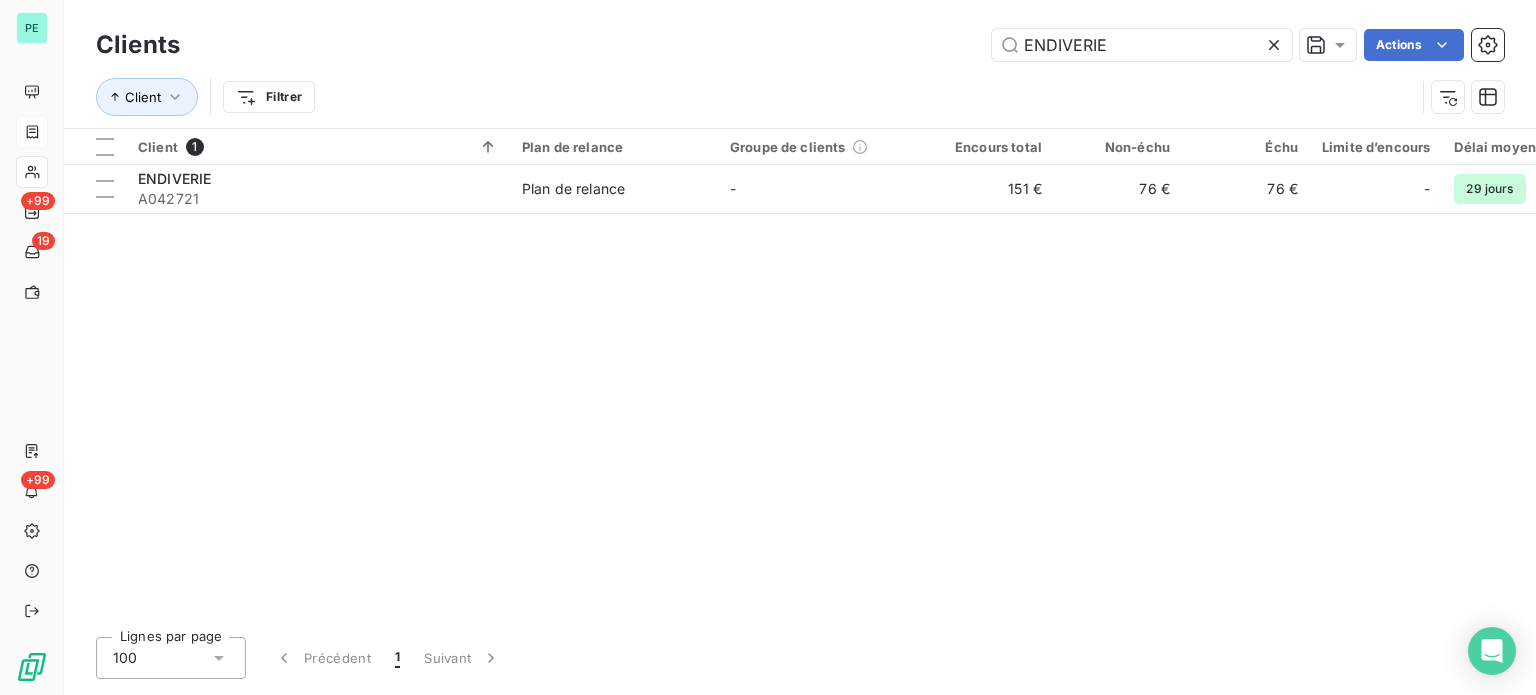 drag, startPoint x: 1114, startPoint y: 59, endPoint x: 703, endPoint y: 23, distance: 412.57364 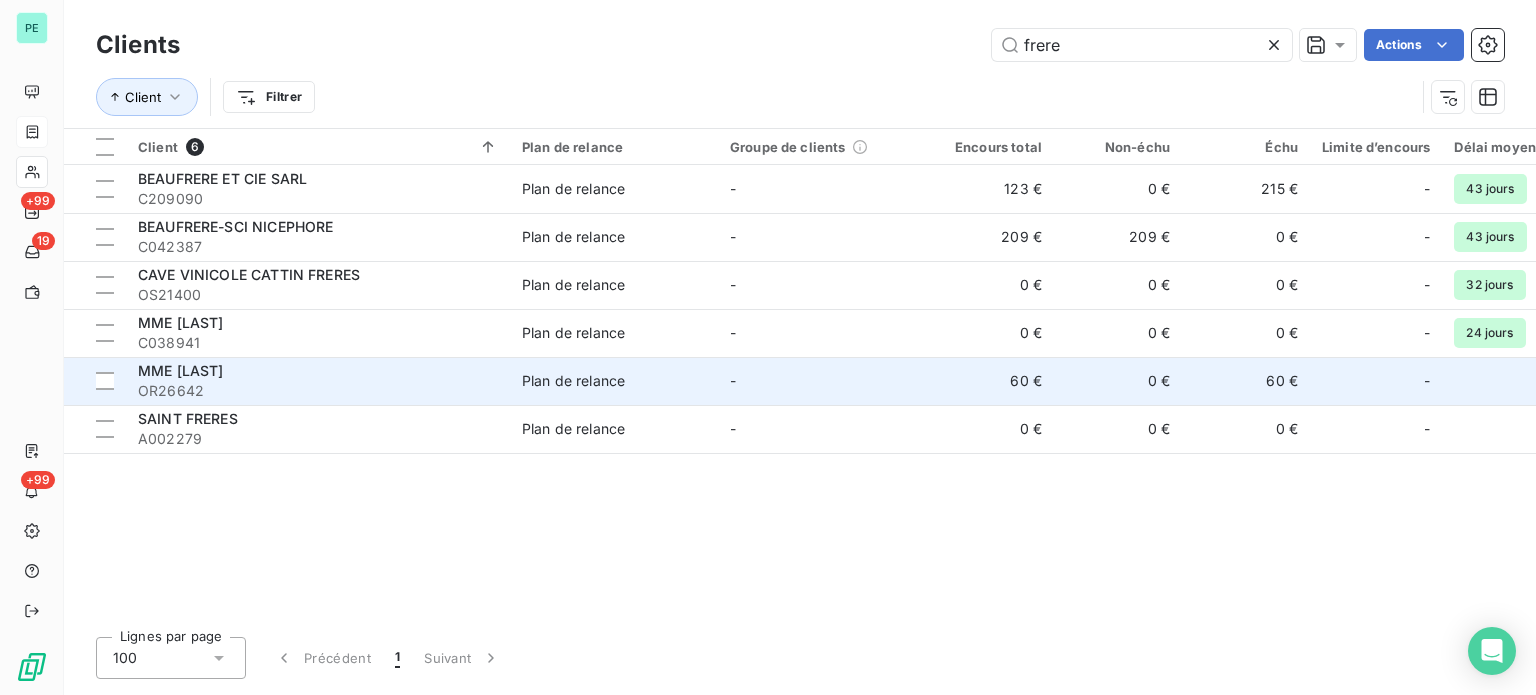 type on "frere" 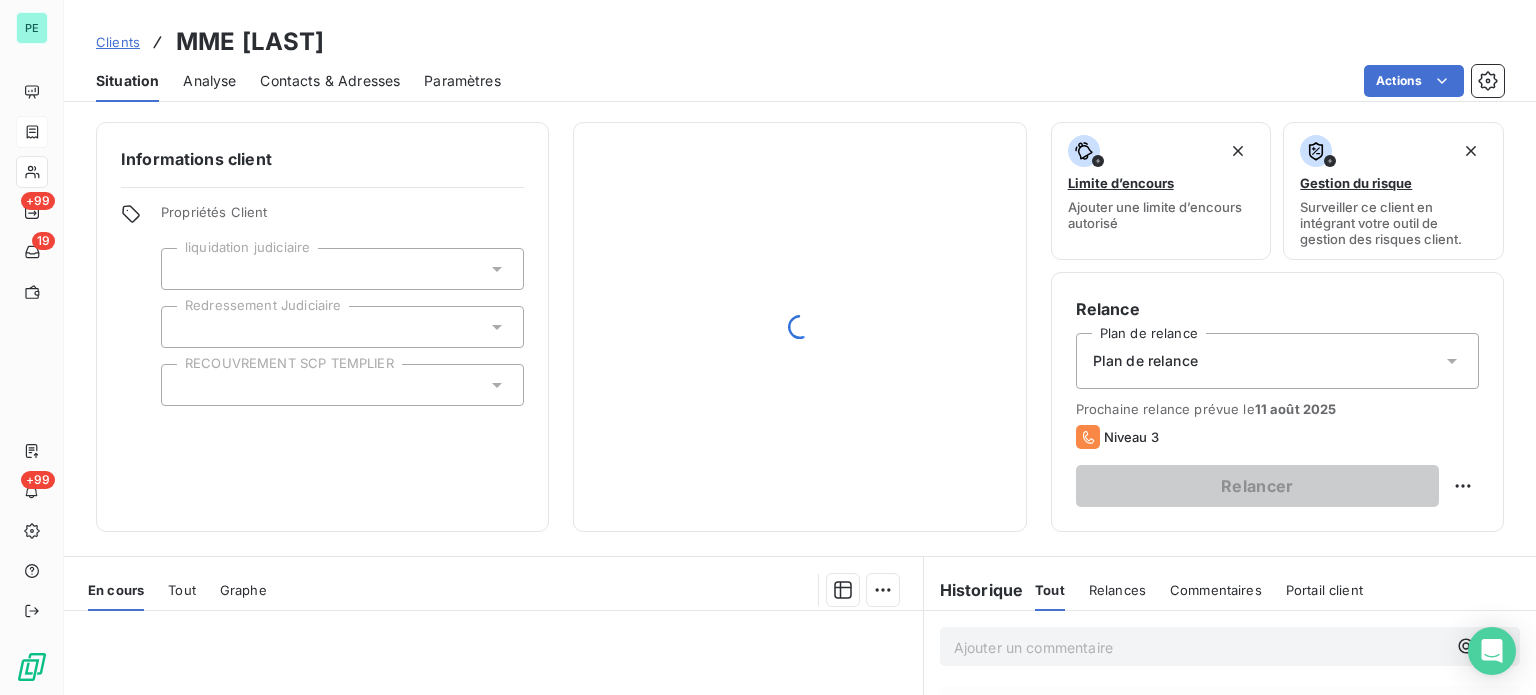 scroll, scrollTop: 300, scrollLeft: 0, axis: vertical 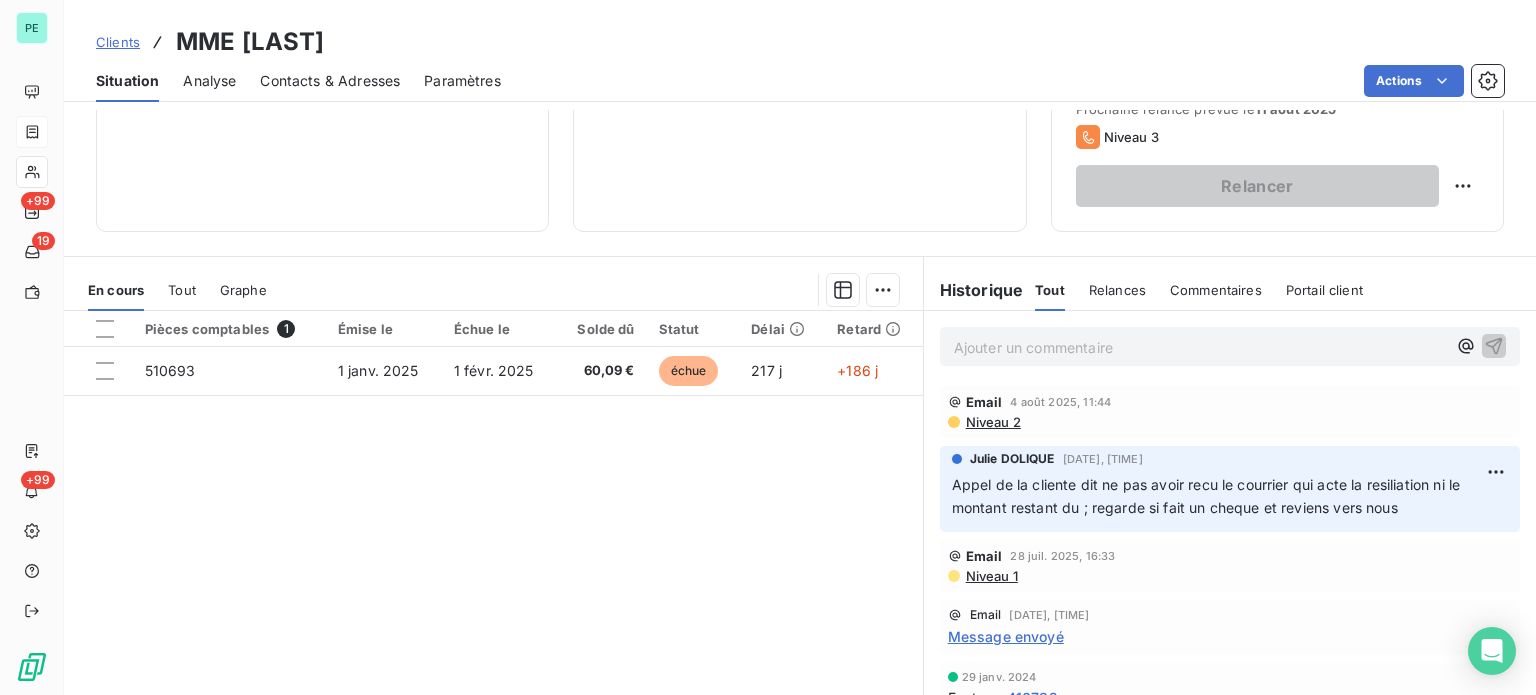 click on "Niveau 1" at bounding box center [991, 576] 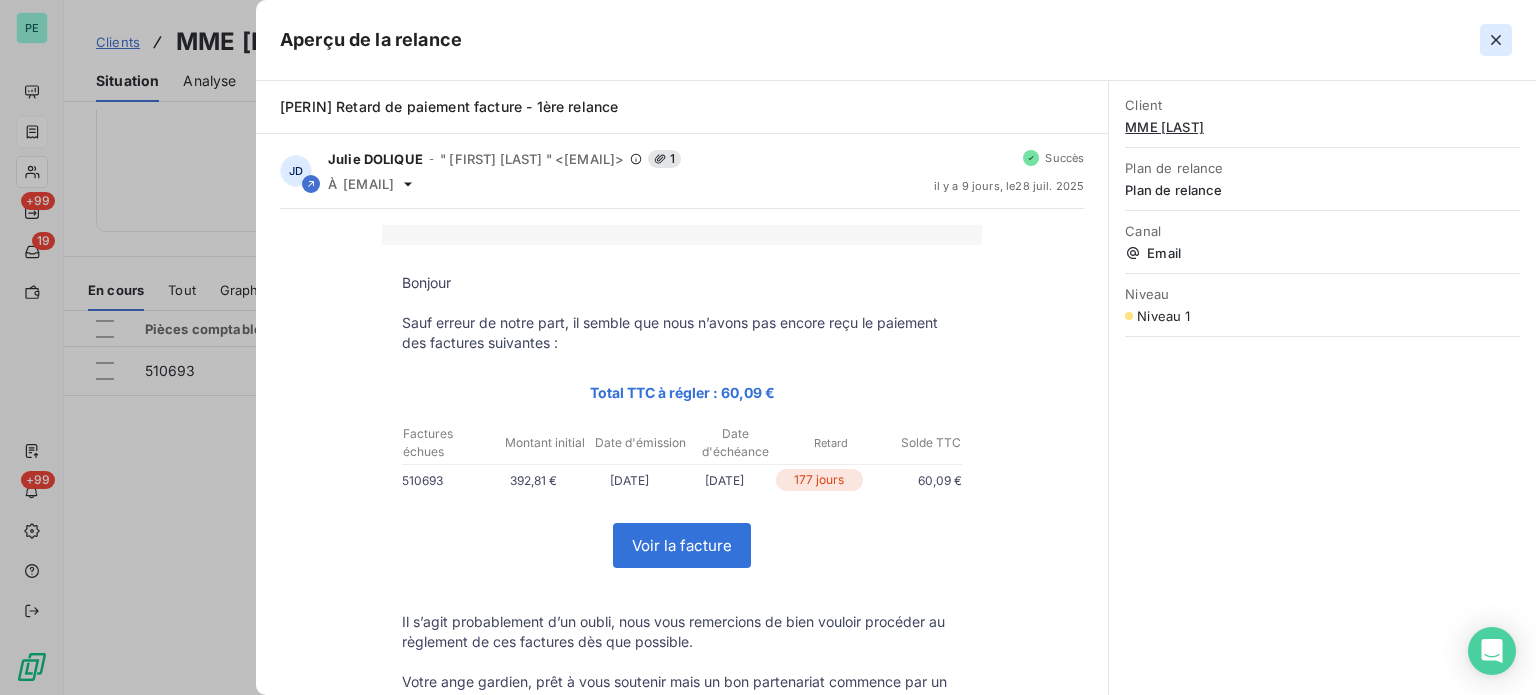 click 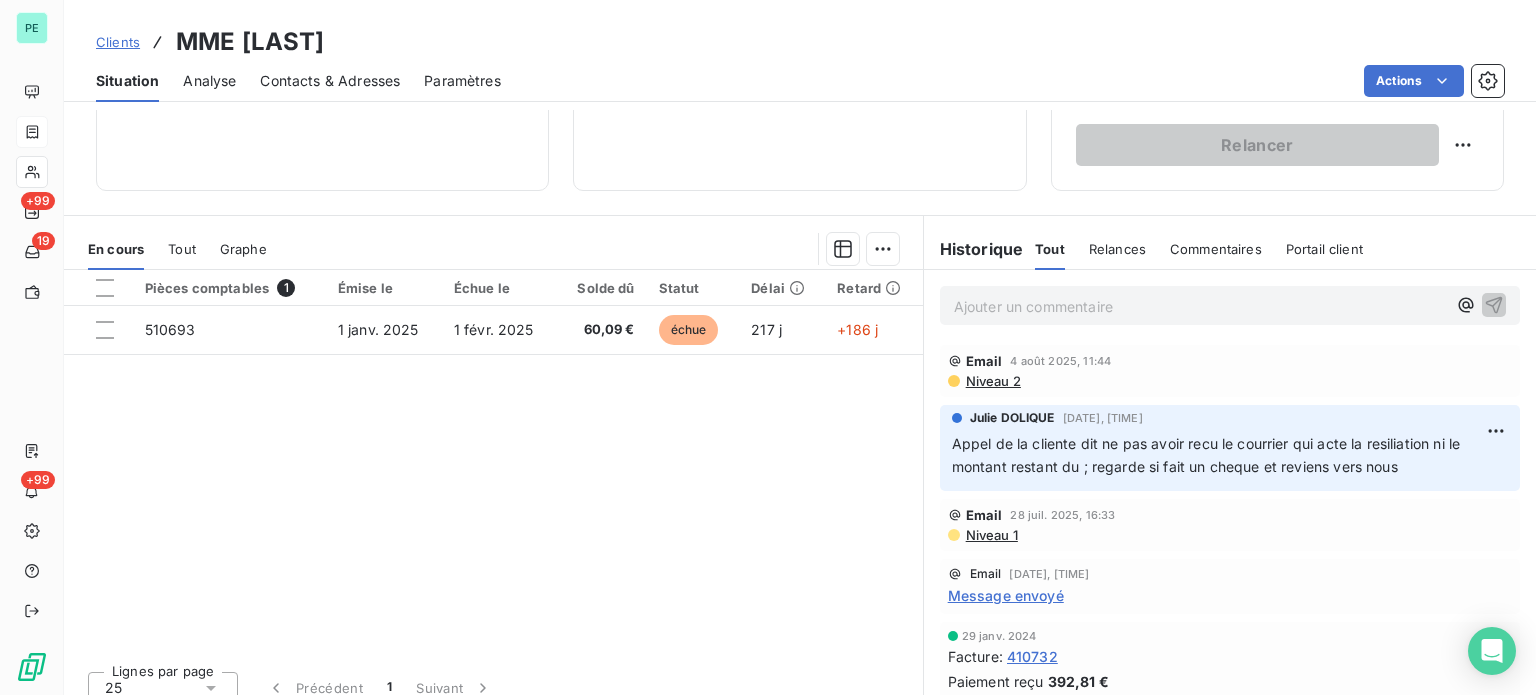 scroll, scrollTop: 360, scrollLeft: 0, axis: vertical 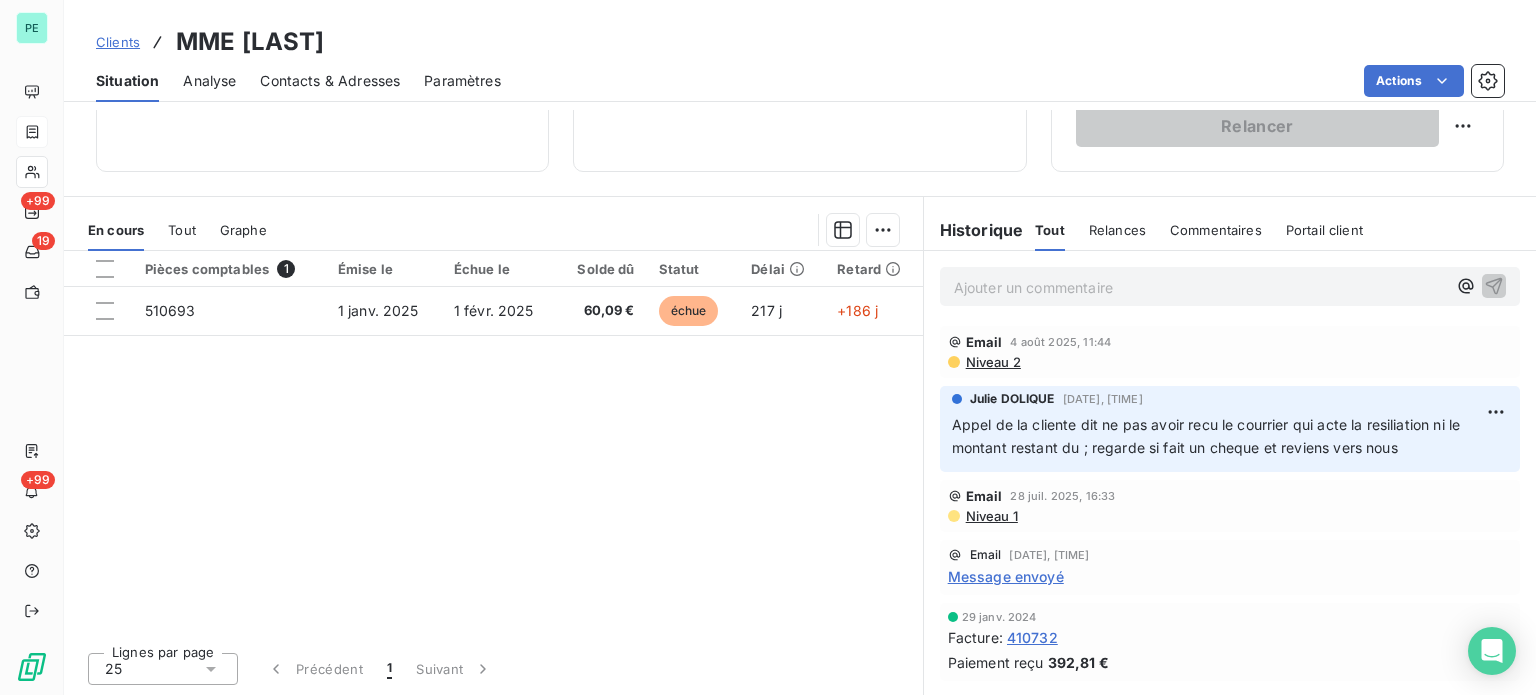 click on "Ajouter un commentaire ﻿" at bounding box center (1200, 287) 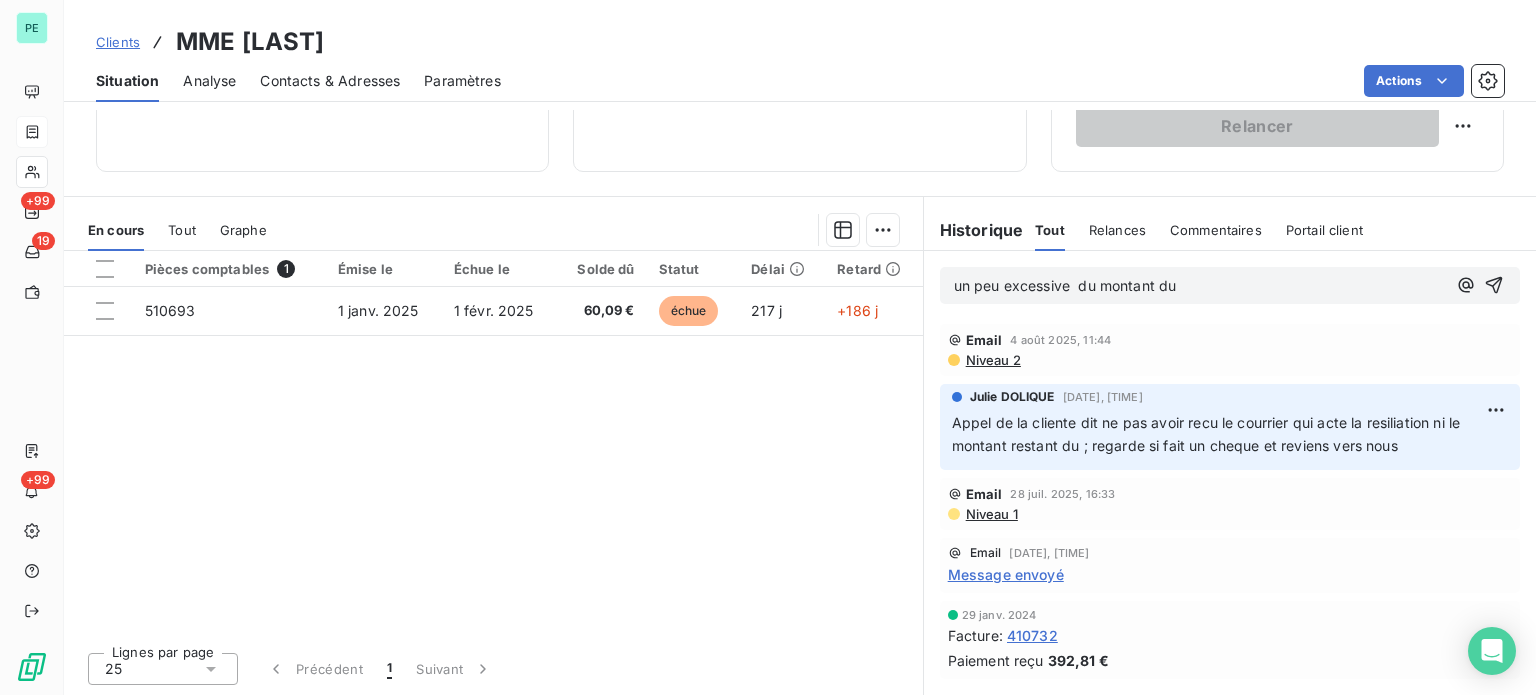 click on "un peu excessive  du montant du" at bounding box center [1065, 285] 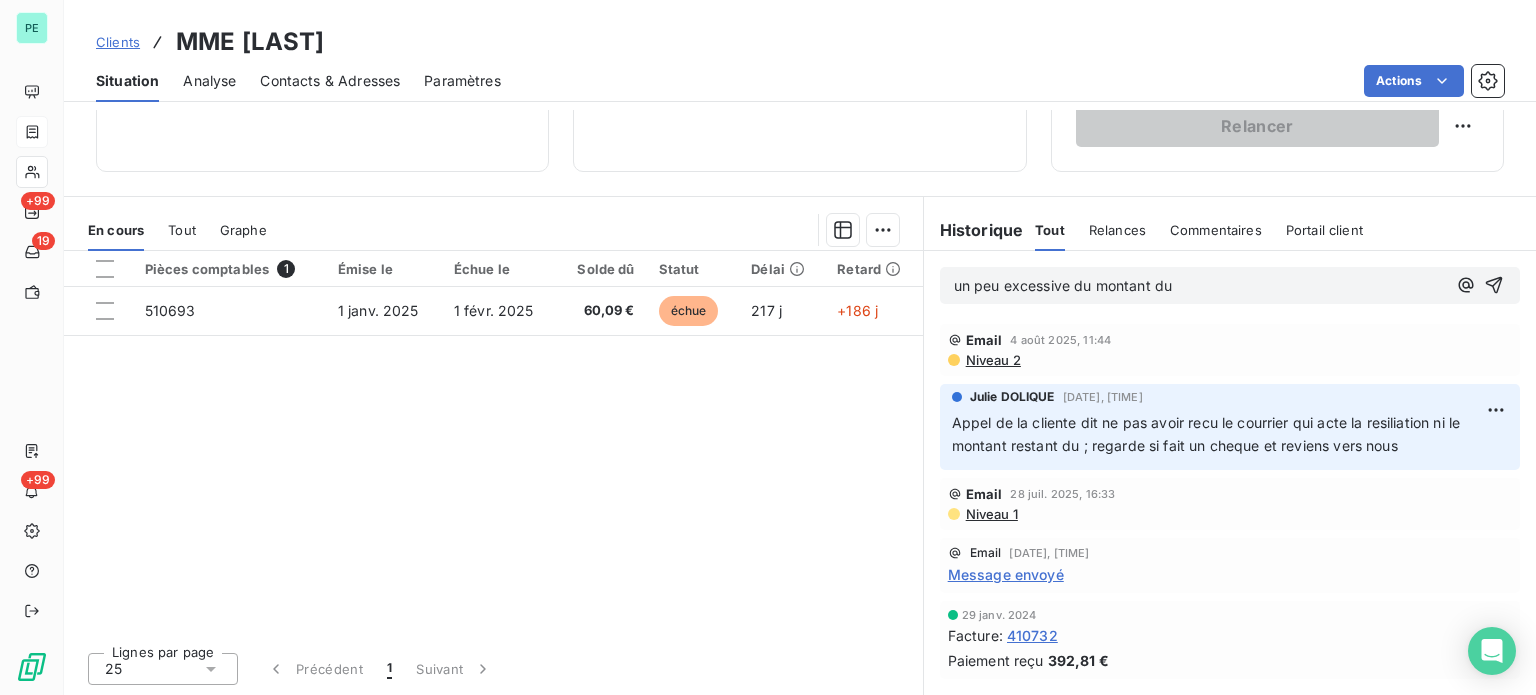 click on "un peu excessive du montant du" at bounding box center (1200, 286) 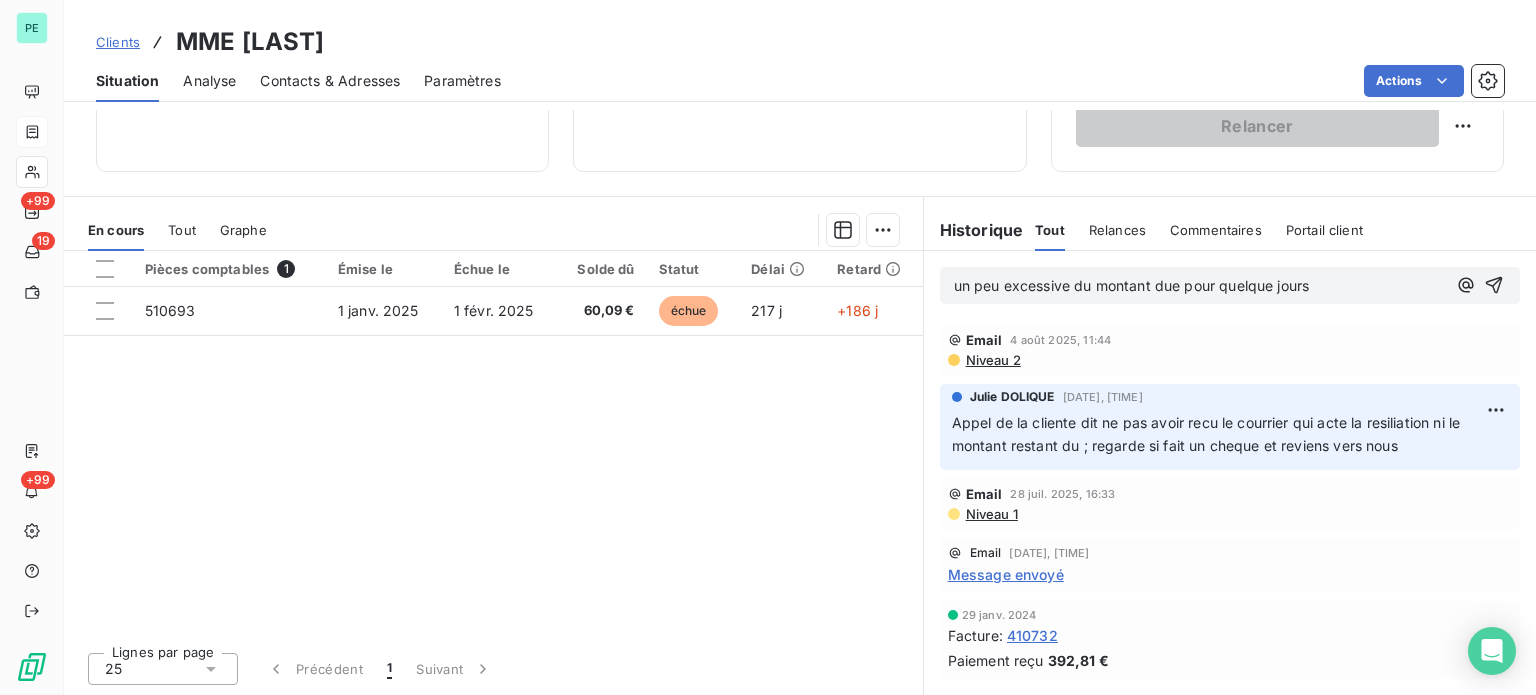 click on "un peu excessive du montant due pour quelque jours" at bounding box center [1132, 285] 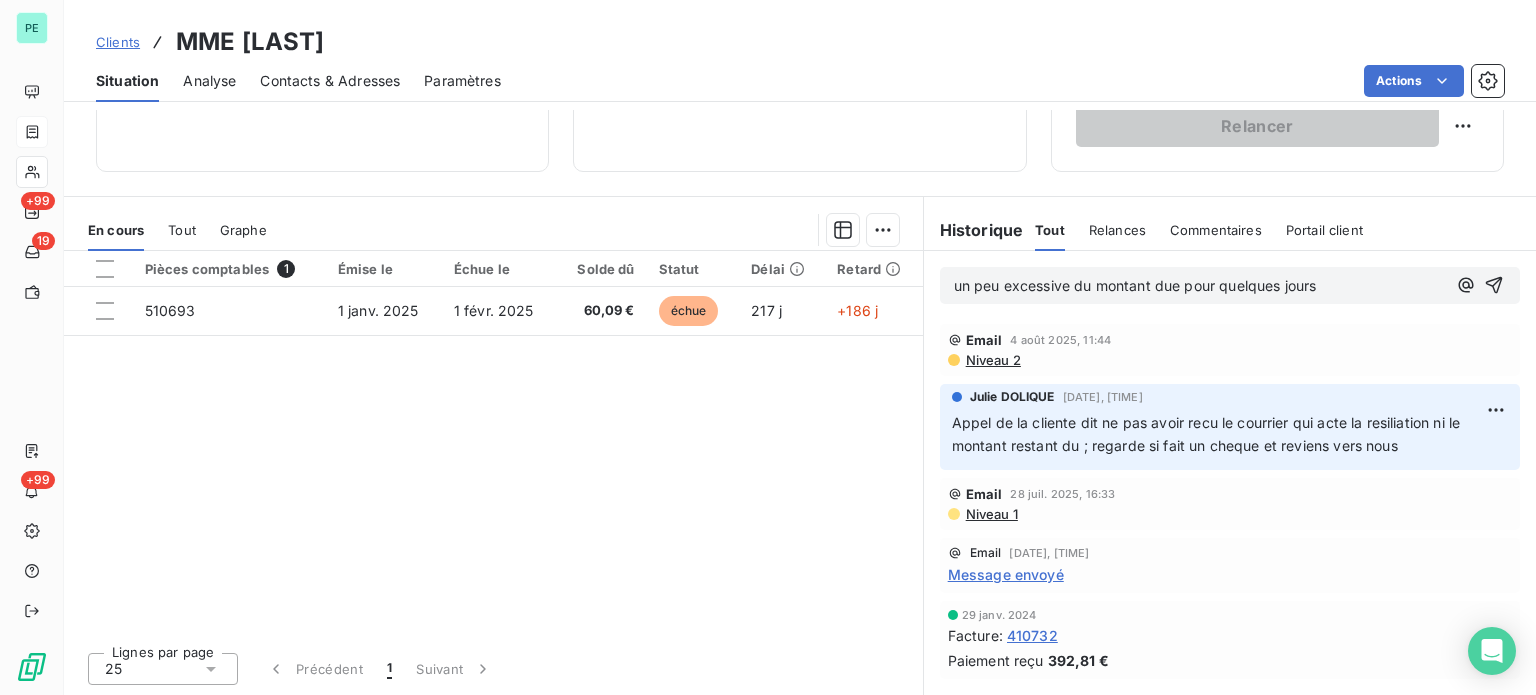 click on "un peu excessive du montant due pour quelques jours" at bounding box center [1200, 286] 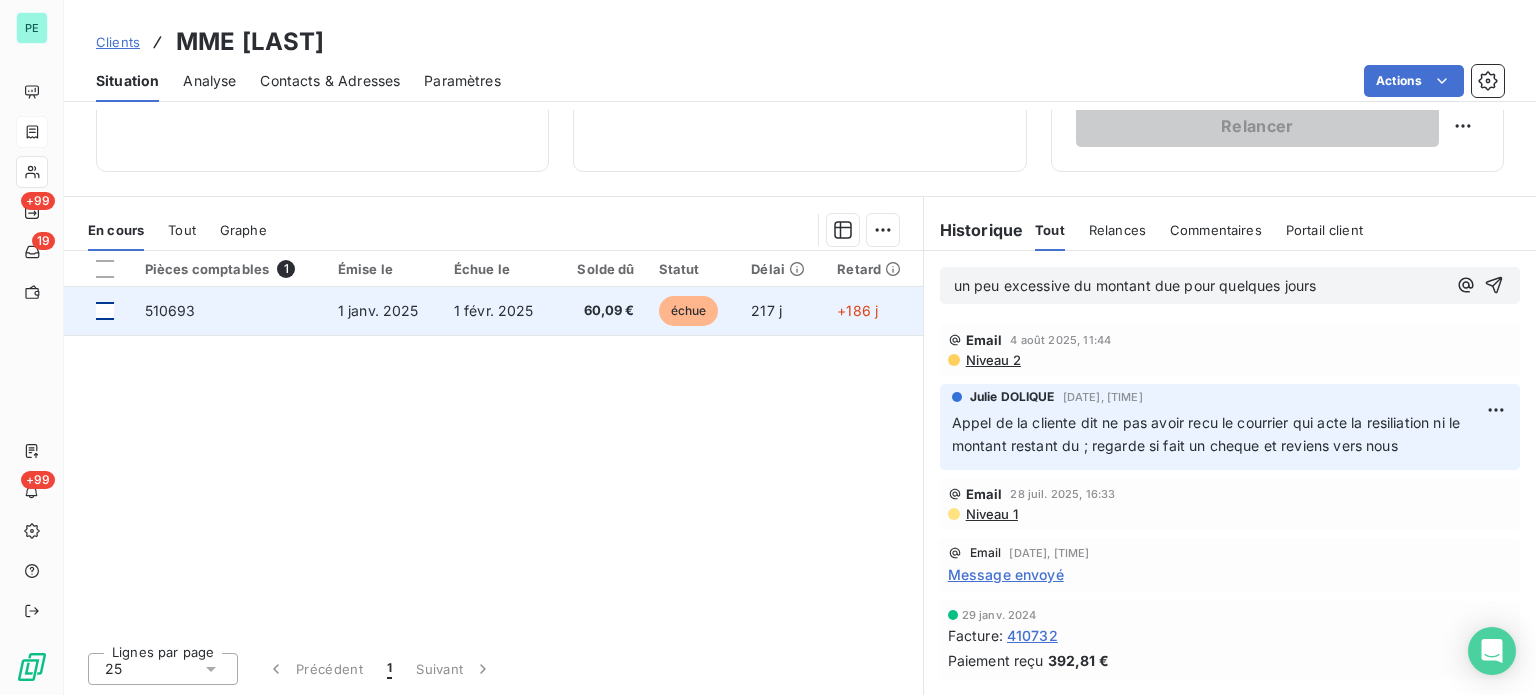 click at bounding box center (105, 311) 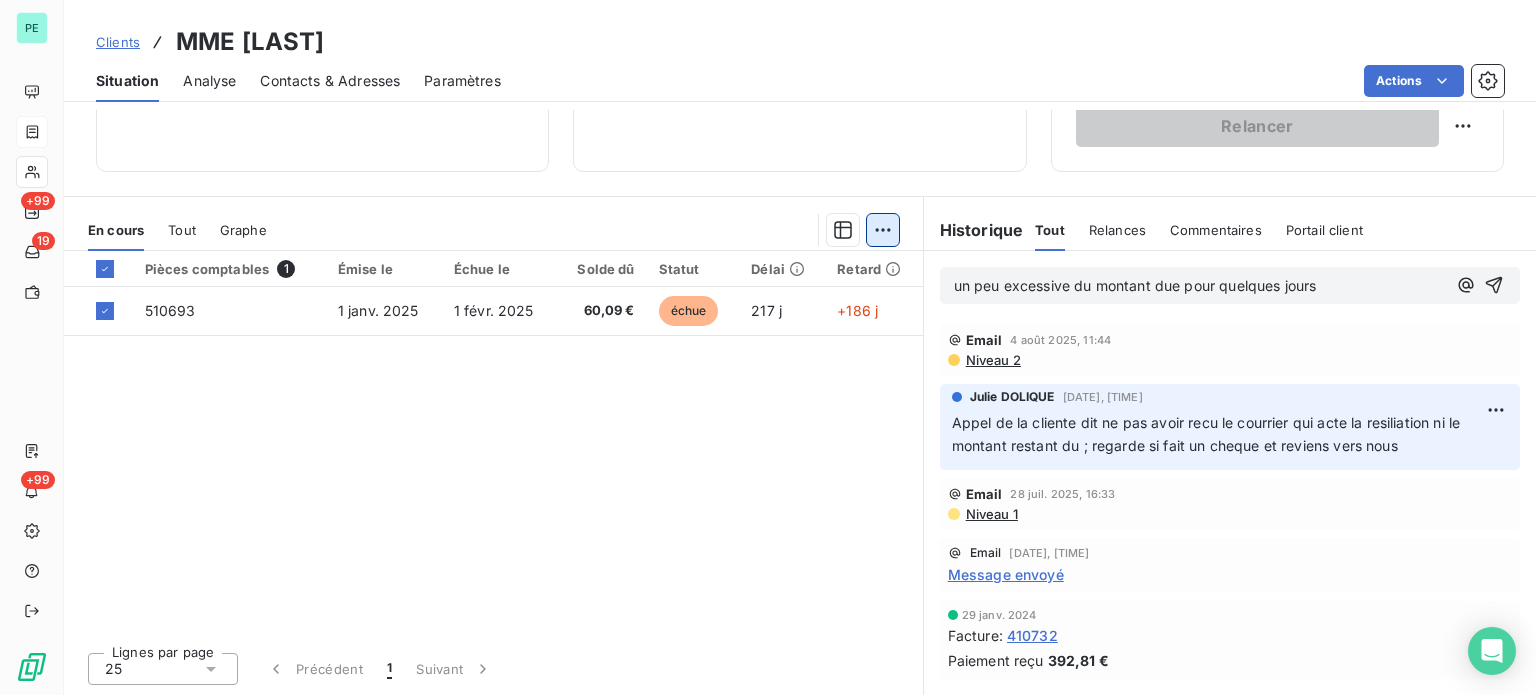 click on "PE +99 19 +99 Clients MME [LAST] - OR26642 Situation Analyse Contacts & Adresses Paramètres Actions Informations client Propriétés Client liquidation judiciaire Redressement Judiciaire RECOUVREMENT SCP TEMPLIER Encours client   60,09 € 0 Échu 60,09 € Non-échu 0,00 €     Limite d’encours Ajouter une limite d’encours autorisé Gestion du risque Surveiller ce client en intégrant votre outil de gestion des risques client. Relance Plan de relance Plan de relance Prochaine relance prévue le  11 août 2025 Niveau 3 Relancer En cours Tout Graphe Pièces comptables 1 Émise le Échue le Solde dû Statut Délai   Retard   510693 1 janv. 2025 1 févr. 2025 60,09 € échue 217 j +186 j Lignes par page 25 Précédent 1 Suivant Historique Tout Relances Commentaires Portail client Tout Relances Commentaires Portail client un peu excessive du montant due pour quelques jours Email 4 août 2025, 11:44 Niveau 2 [FIRST] [LAST] 30 juil. 2025, 16:52 Email 28 juil. 2025, 16:33 Niveau 1  :" at bounding box center [768, 347] 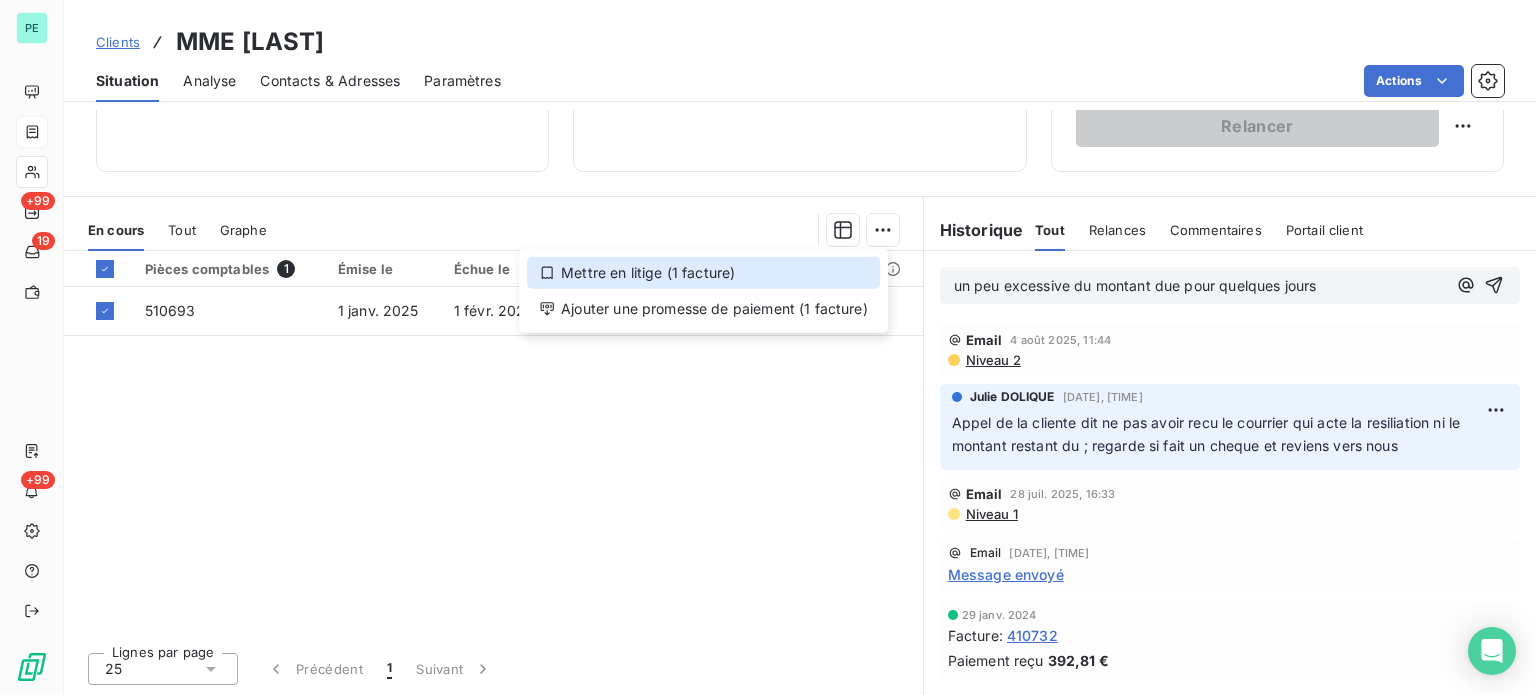 click on "Mettre en litige (1 facture)" at bounding box center (703, 273) 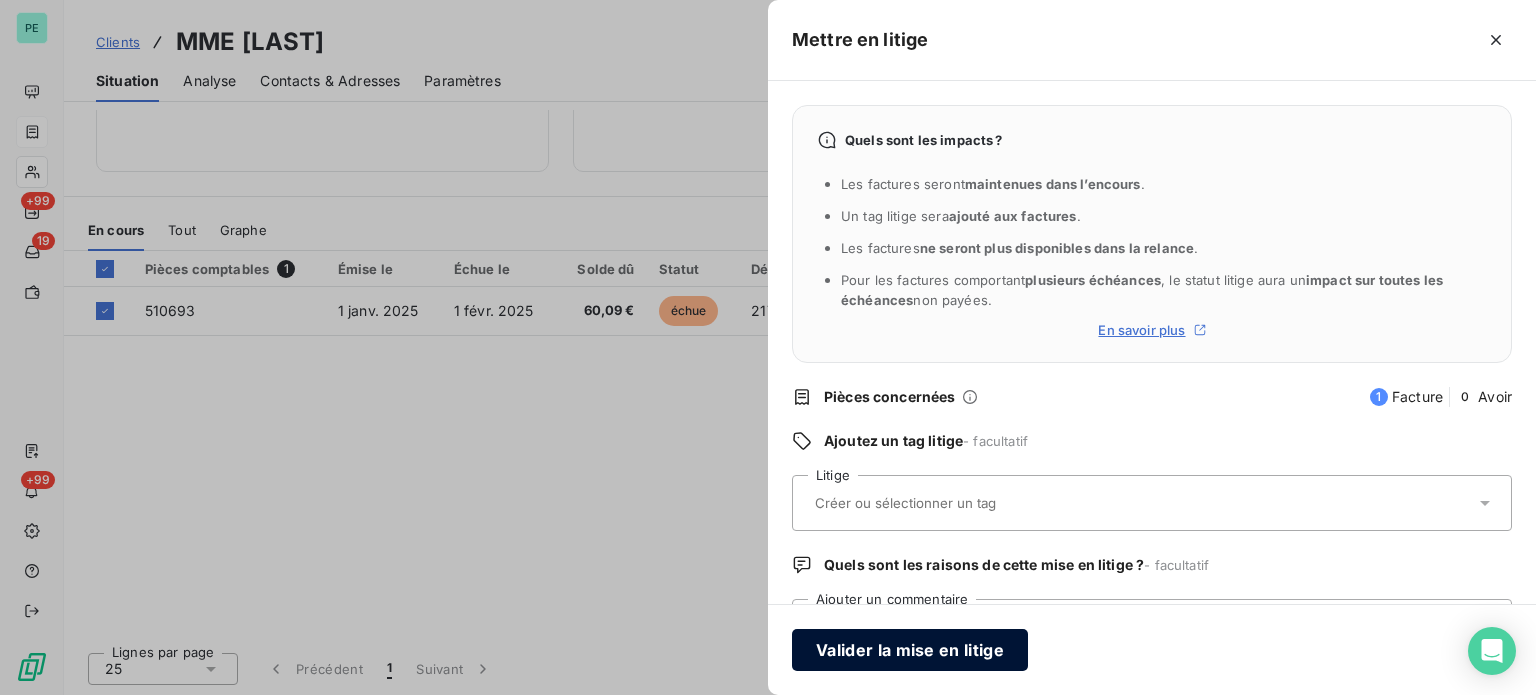 click on "Valider la mise en litige" at bounding box center (910, 650) 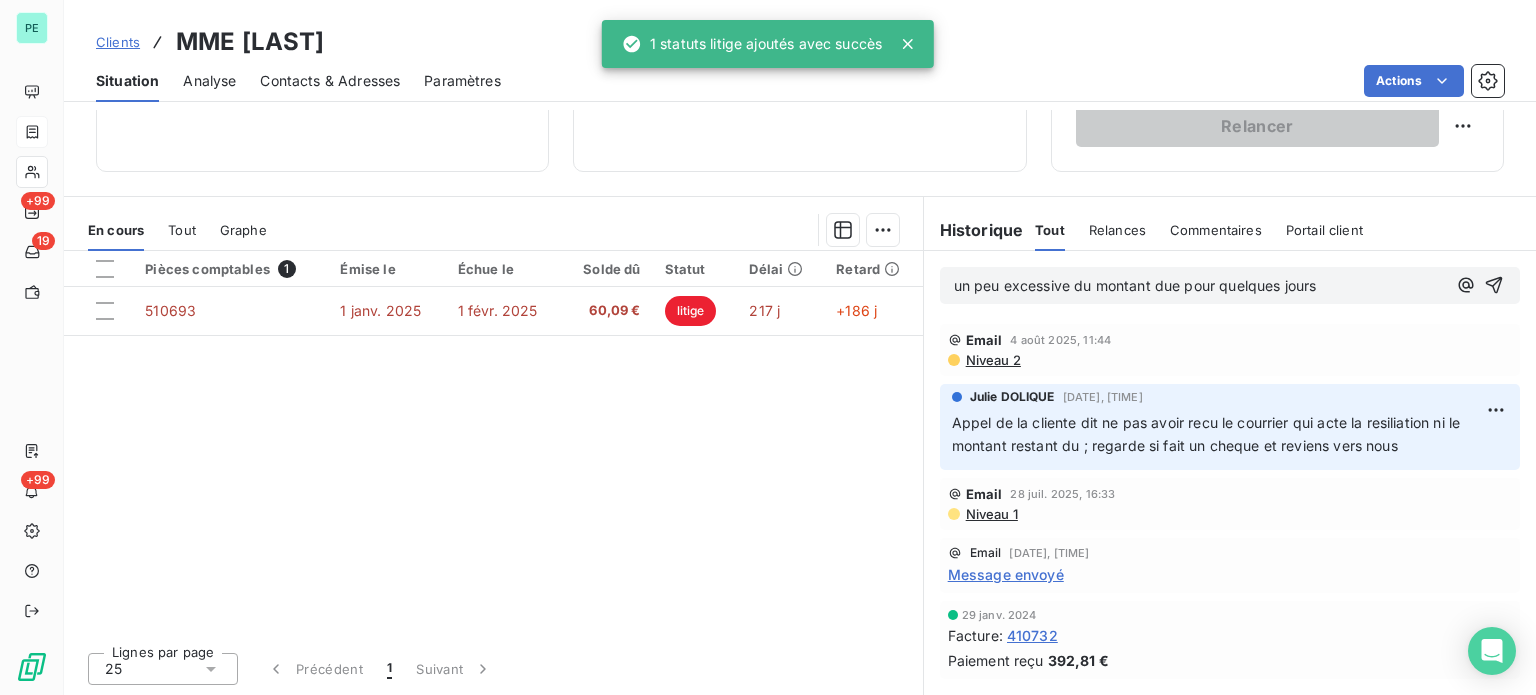 click on "un peu excessive du montant due pour quelques jours" at bounding box center [1200, 286] 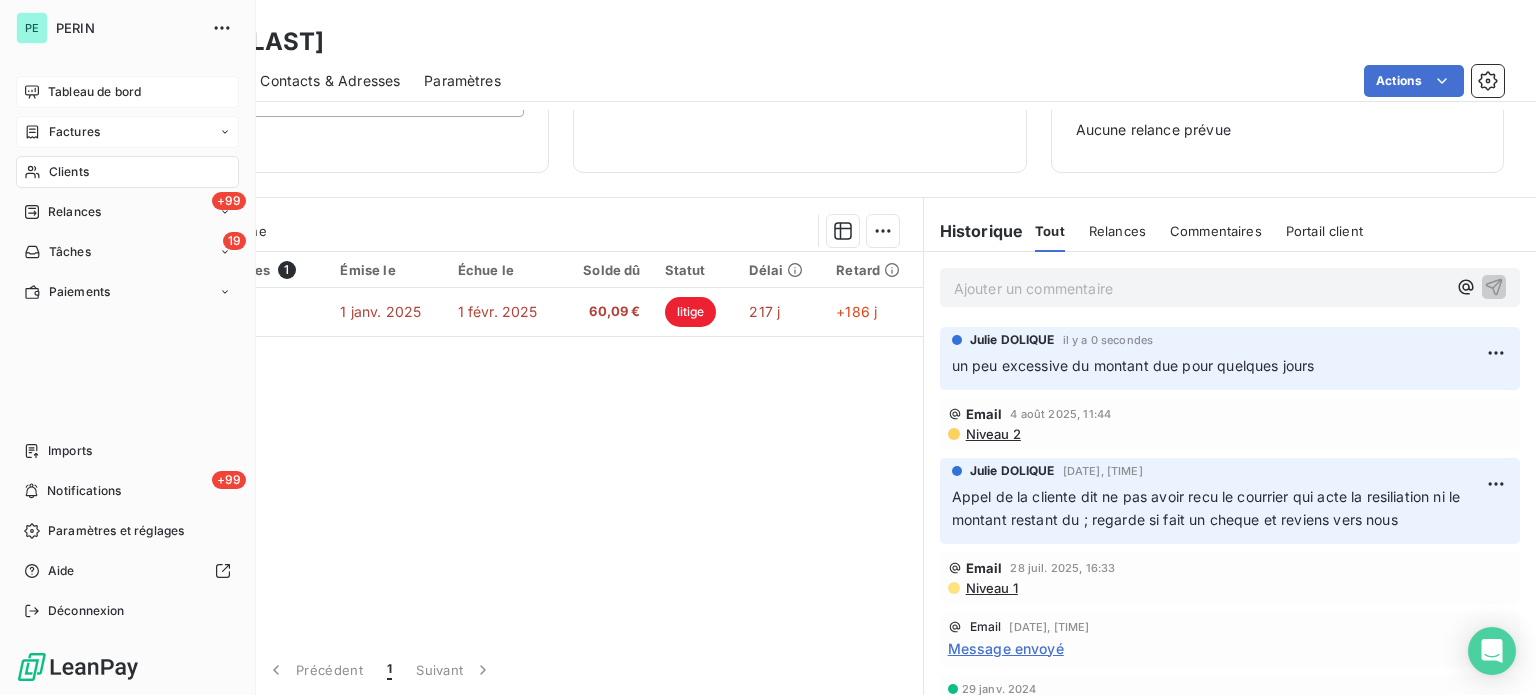 click on "Tableau de bord" at bounding box center (94, 92) 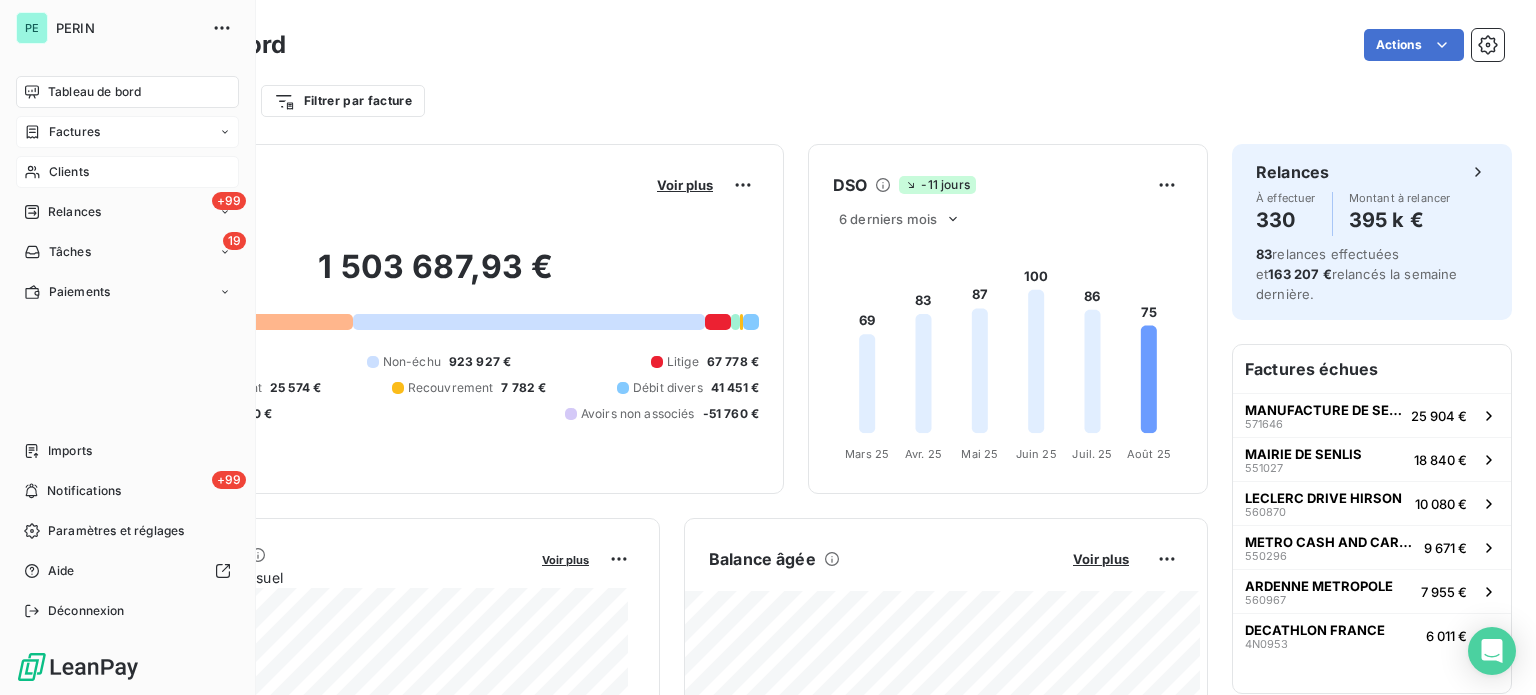 click on "Factures" at bounding box center (74, 132) 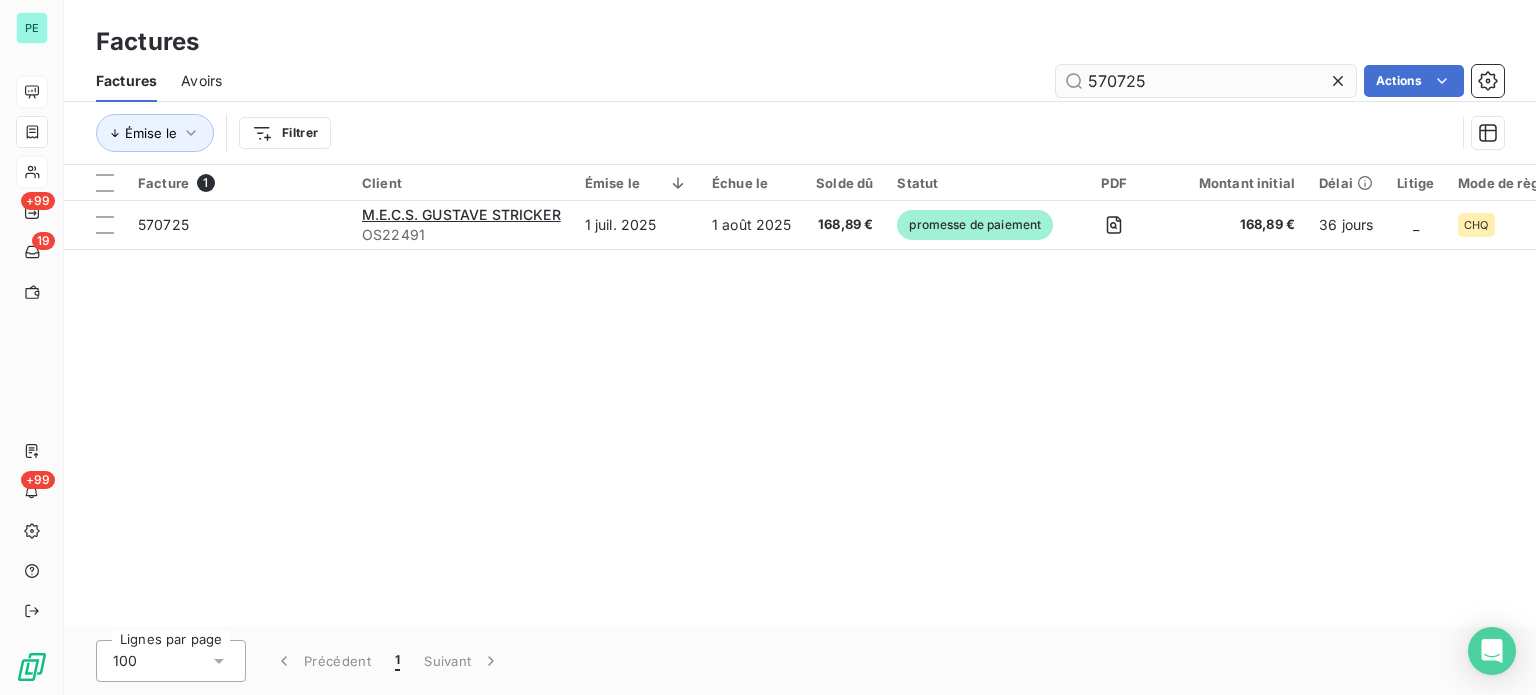 drag, startPoint x: 1118, startPoint y: 81, endPoint x: 1234, endPoint y: 81, distance: 116 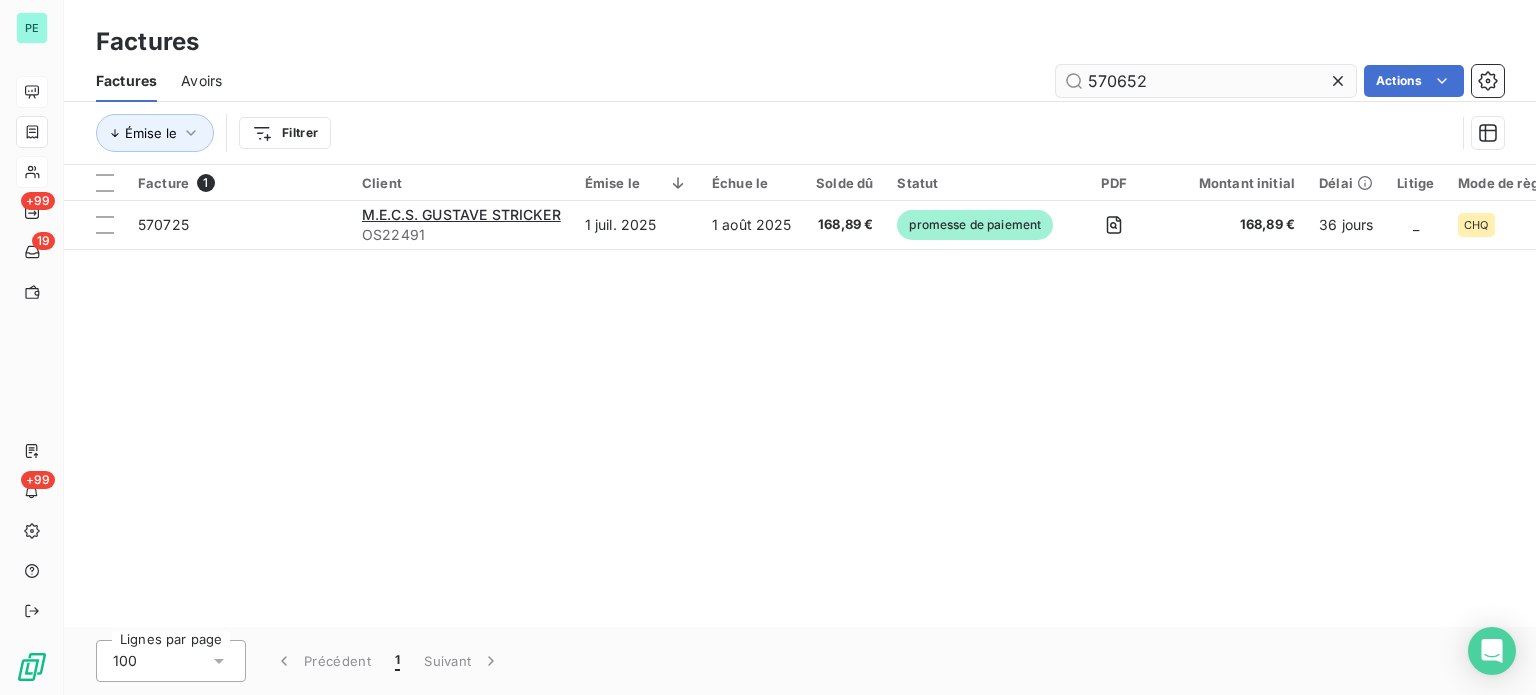 type on "570652" 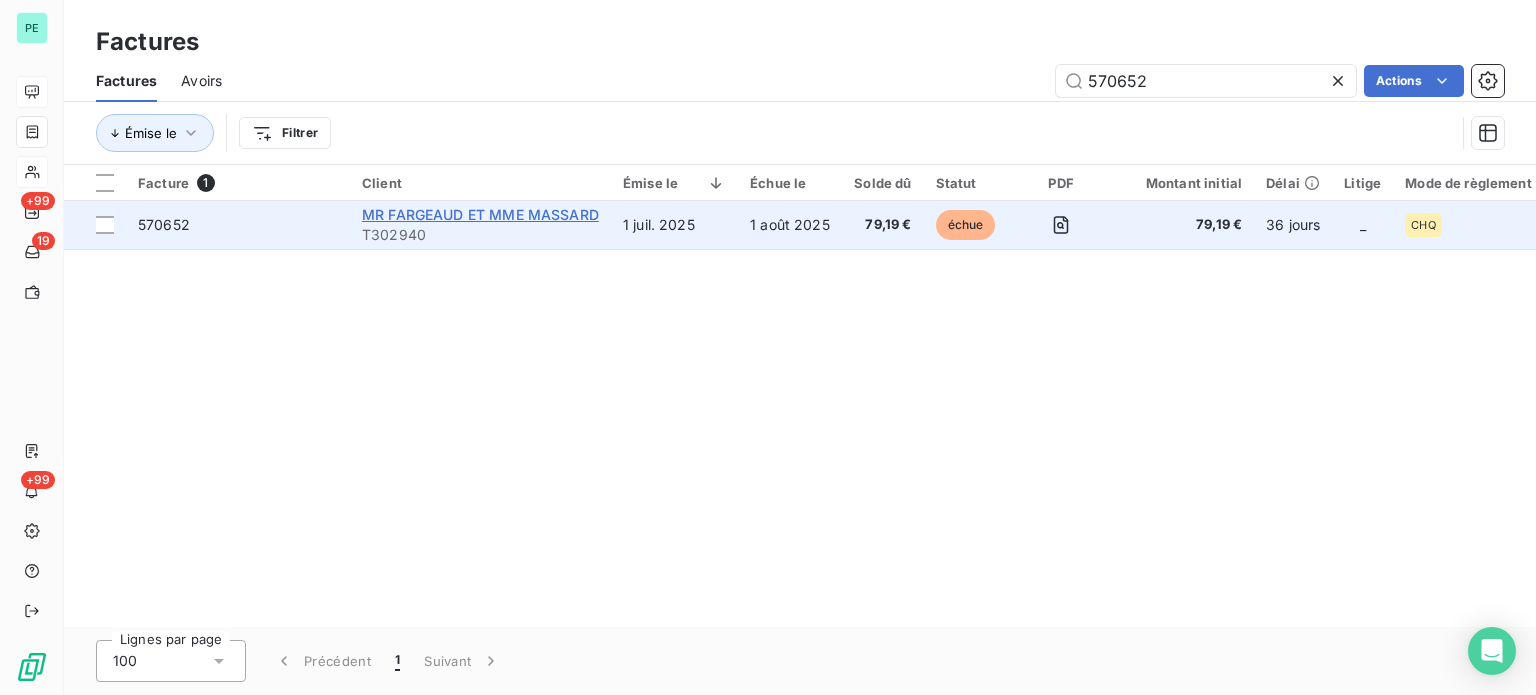 click on "MR FARGEAUD ET MME MASSARD" at bounding box center [480, 214] 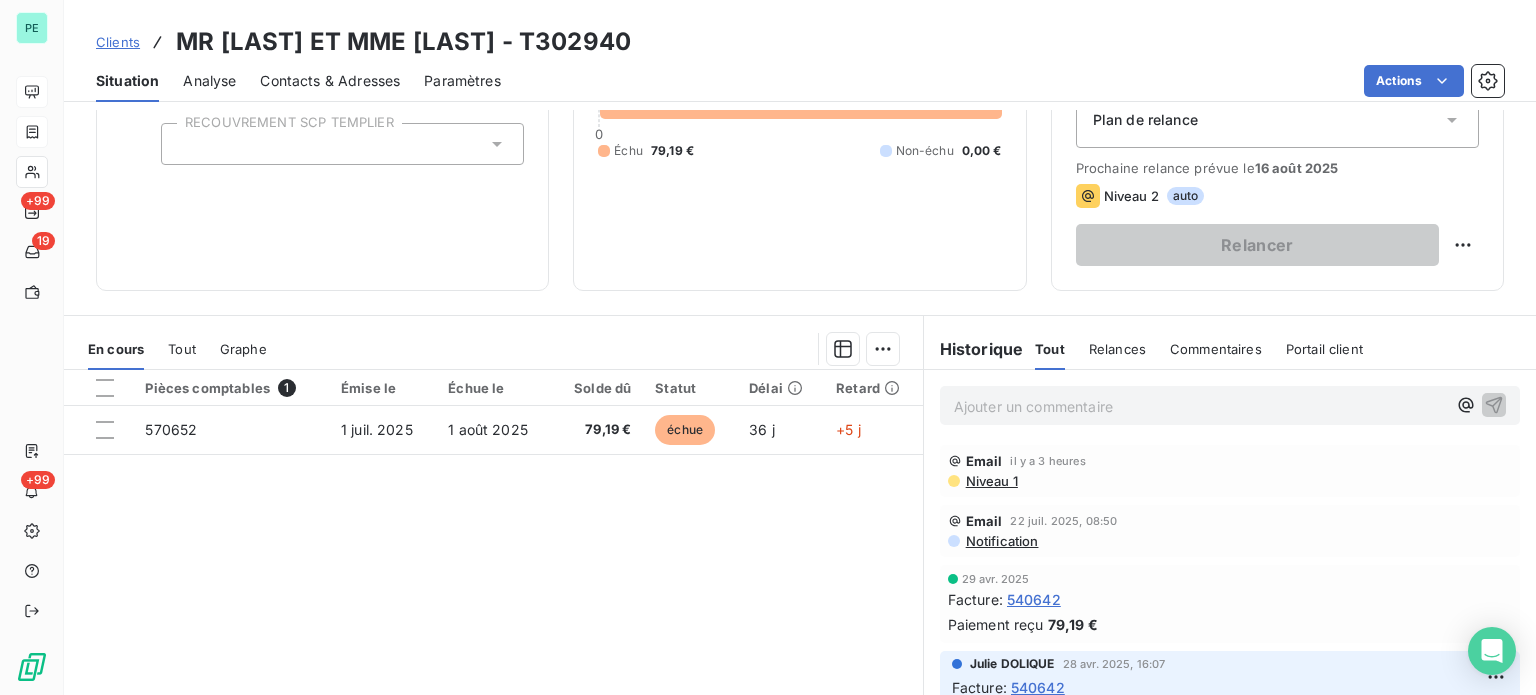 scroll, scrollTop: 300, scrollLeft: 0, axis: vertical 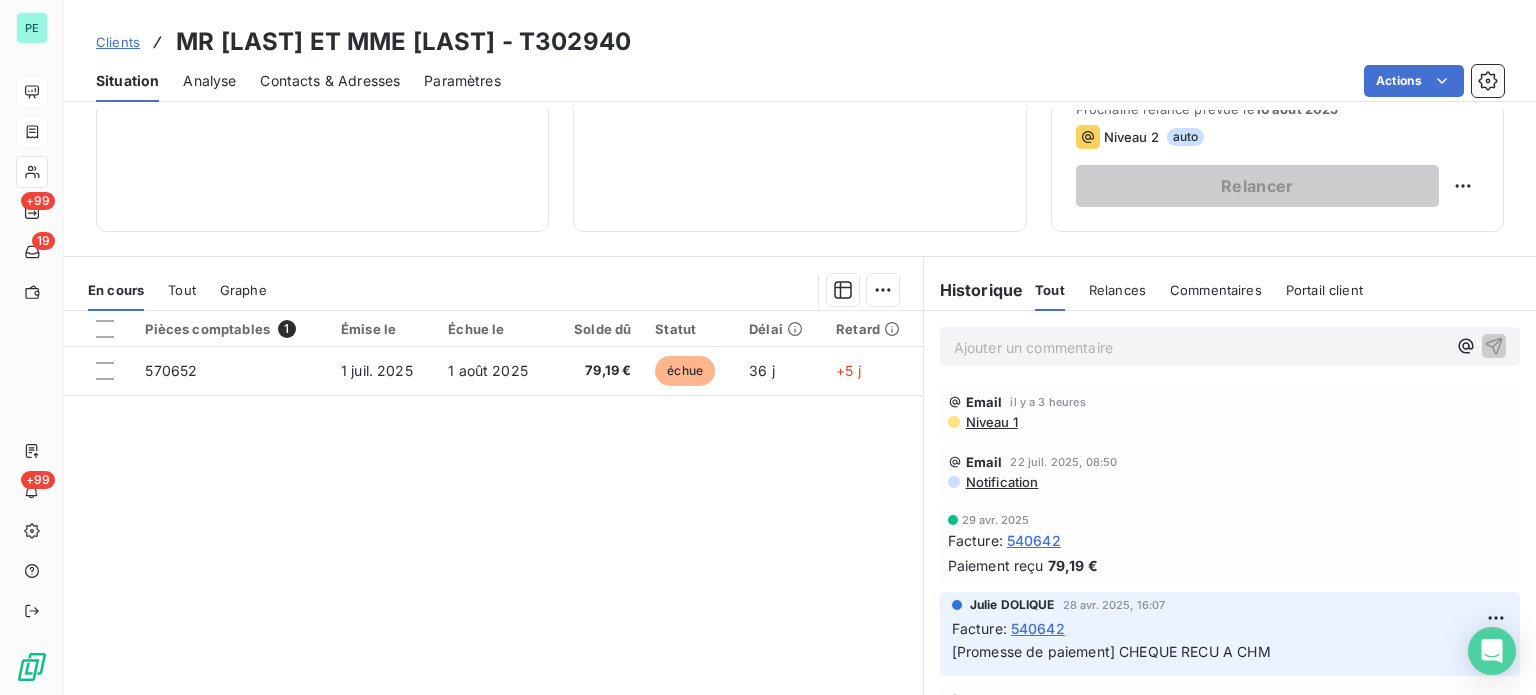 click on "Ajouter un commentaire ﻿" at bounding box center (1200, 347) 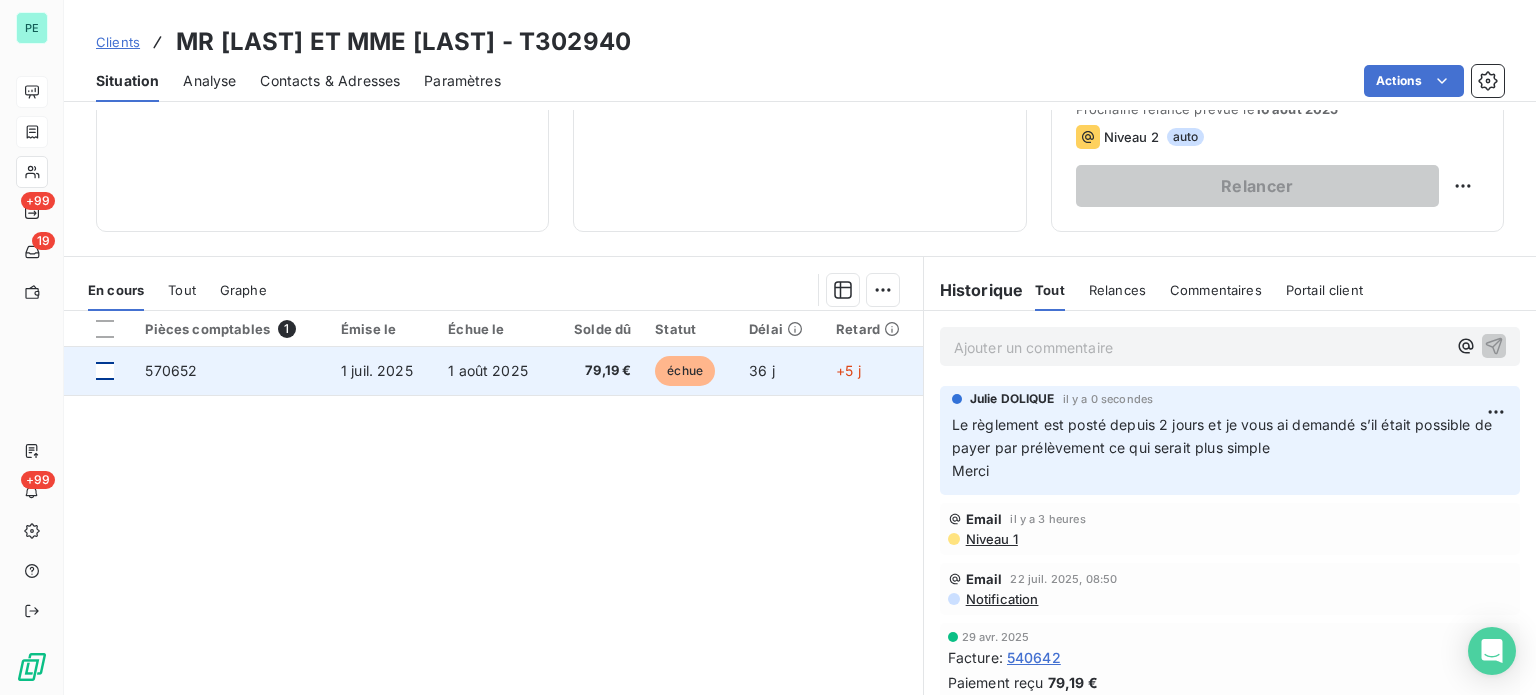 click at bounding box center [105, 371] 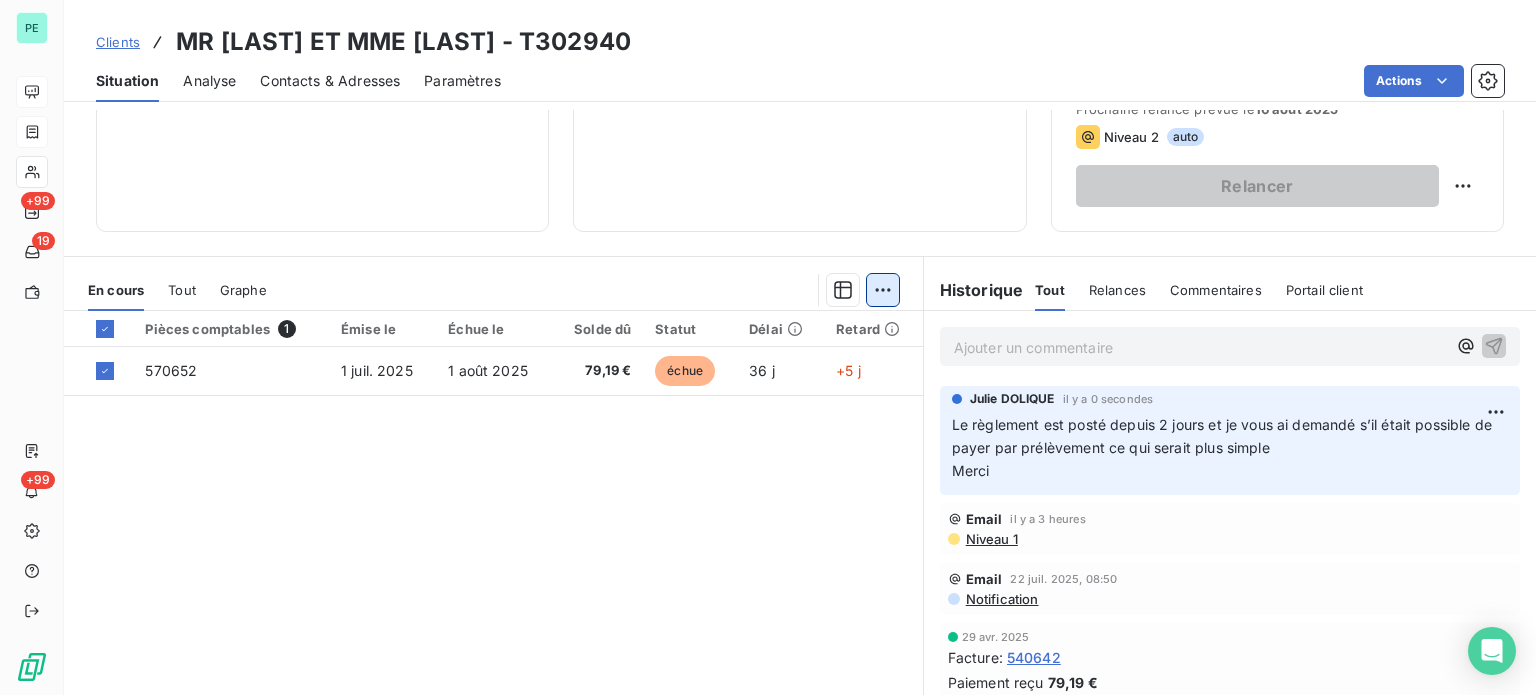 click on "PE +99 19 +99 Clients MR [LAST] ET MME [LAST] - T302940 Situation Analyse Contacts & Adresses Paramètres Actions Informations client Propriétés Client liquidation judiciaire Redressement Judiciaire RECOUVREMENT SCP TEMPLIER Encours client   79,19 € 0 Échu 79,19 € Non-échu 0,00 €     Limite d’encours Ajouter une limite d’encours autorisé Gestion du risque Surveiller ce client en intégrant votre outil de gestion des risques client. Relance Plan de relance Plan de relance Prochaine relance prévue le  16 août 2025 Niveau 2 auto Relancer En cours Tout Graphe Pièces comptables 1 Émise le Échue le Solde dû Statut Délai   Retard   570652 1 juil. 2025 1 août 2025 79,19 € échue 36 j +5 j Lignes par page 25 Précédent 1 Suivant Historique Tout Relances Commentaires Portail client Tout Relances Commentaires Portail client Ajouter un commentaire ﻿ [FIRST] [LAST] il y a 0 secondes
Merci Email il y a 3 heures Niveau 1 Email 22 juil. 2025, 08:50 Notification Facture  :" at bounding box center (768, 347) 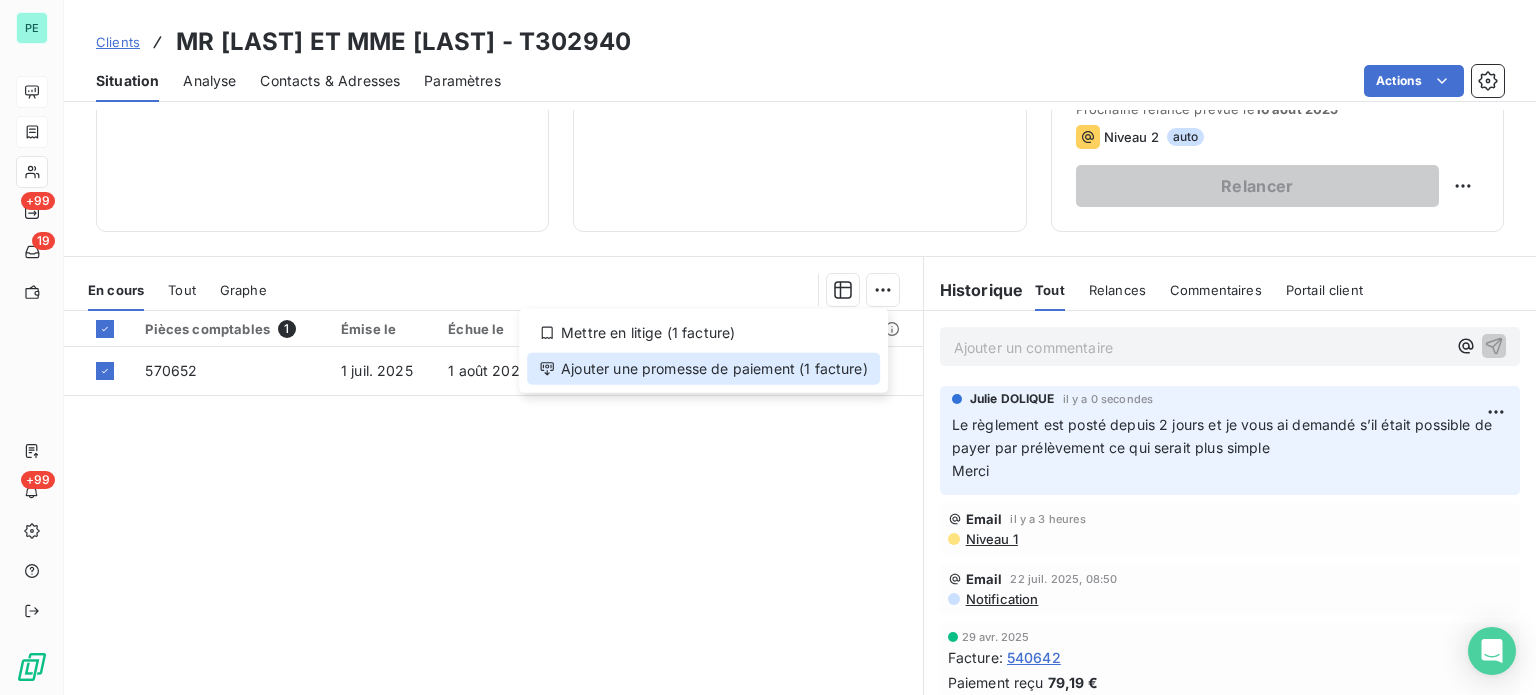 click on "Ajouter une promesse de paiement (1 facture)" at bounding box center (703, 369) 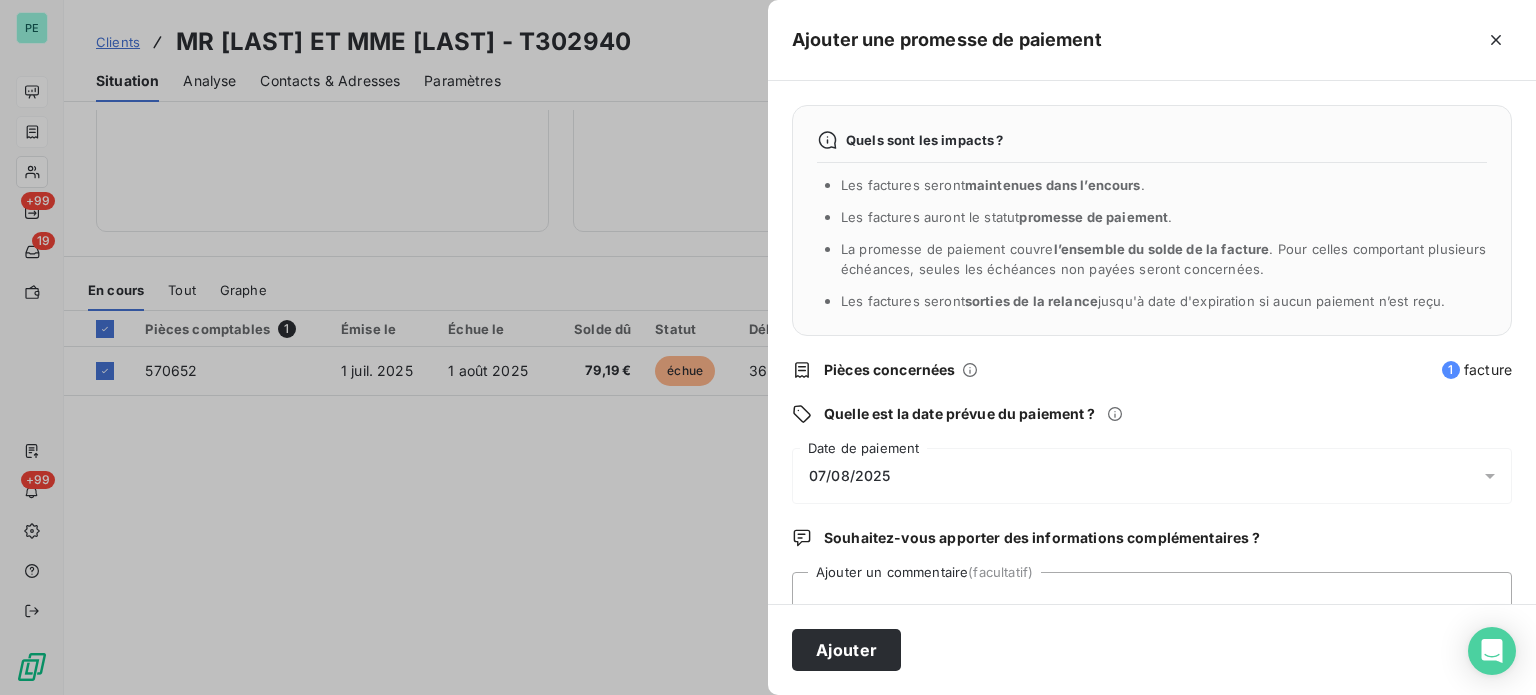 click on "07/08/2025" at bounding box center [850, 476] 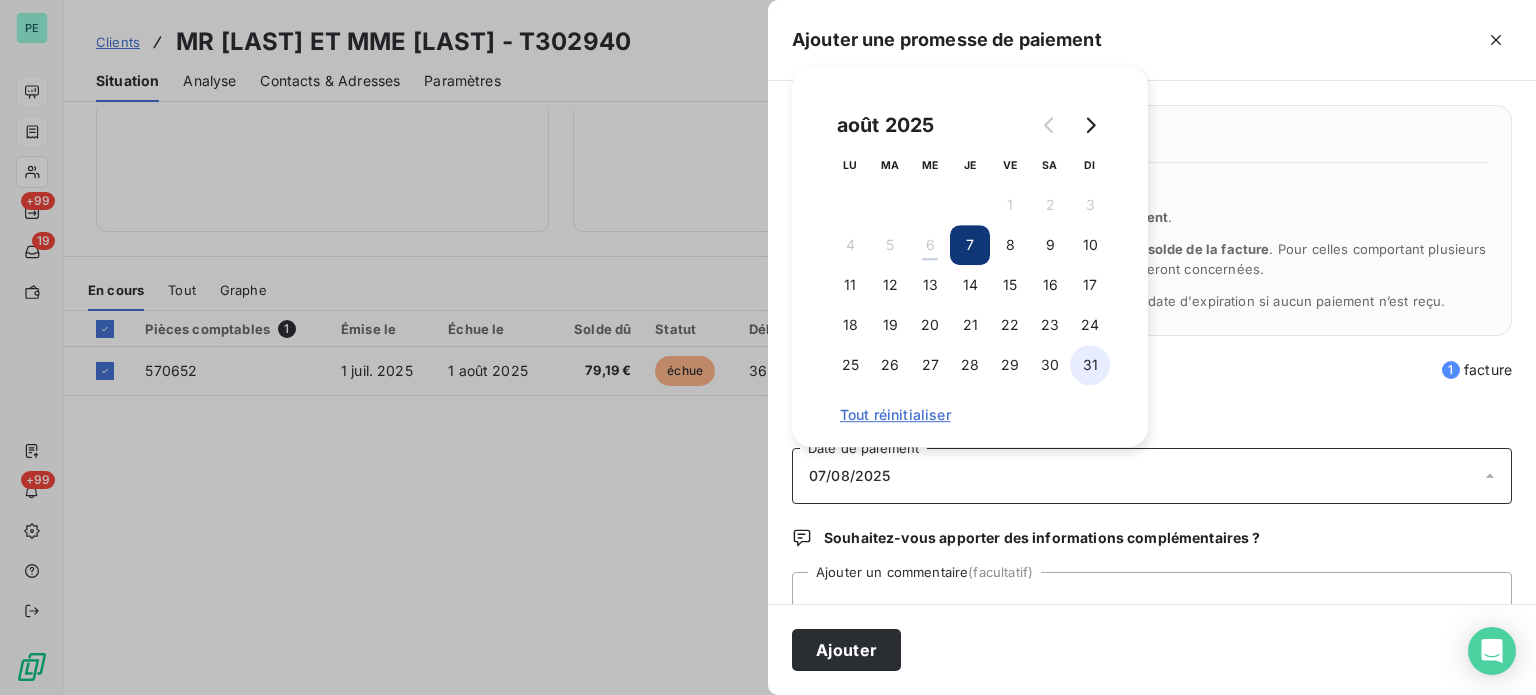 click on "31" at bounding box center [1090, 365] 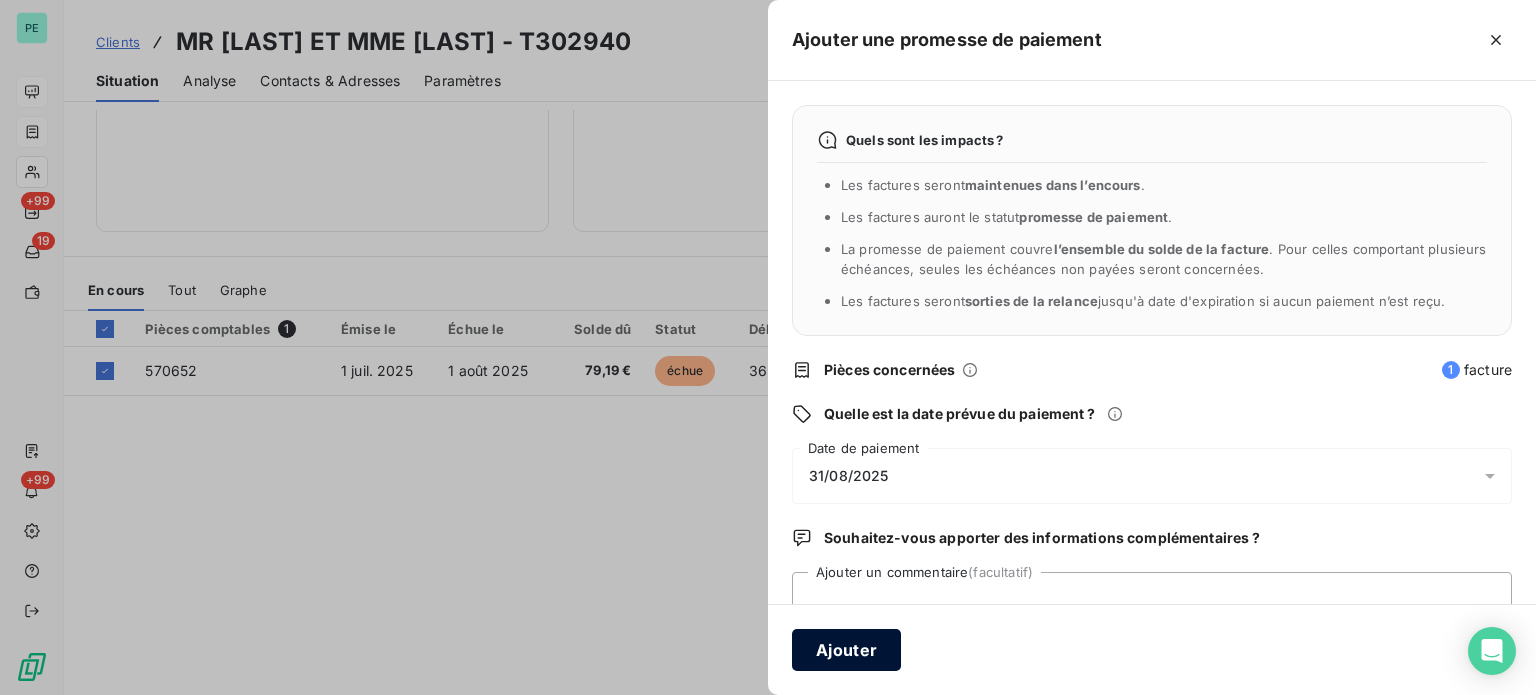 click on "Ajouter" at bounding box center (846, 650) 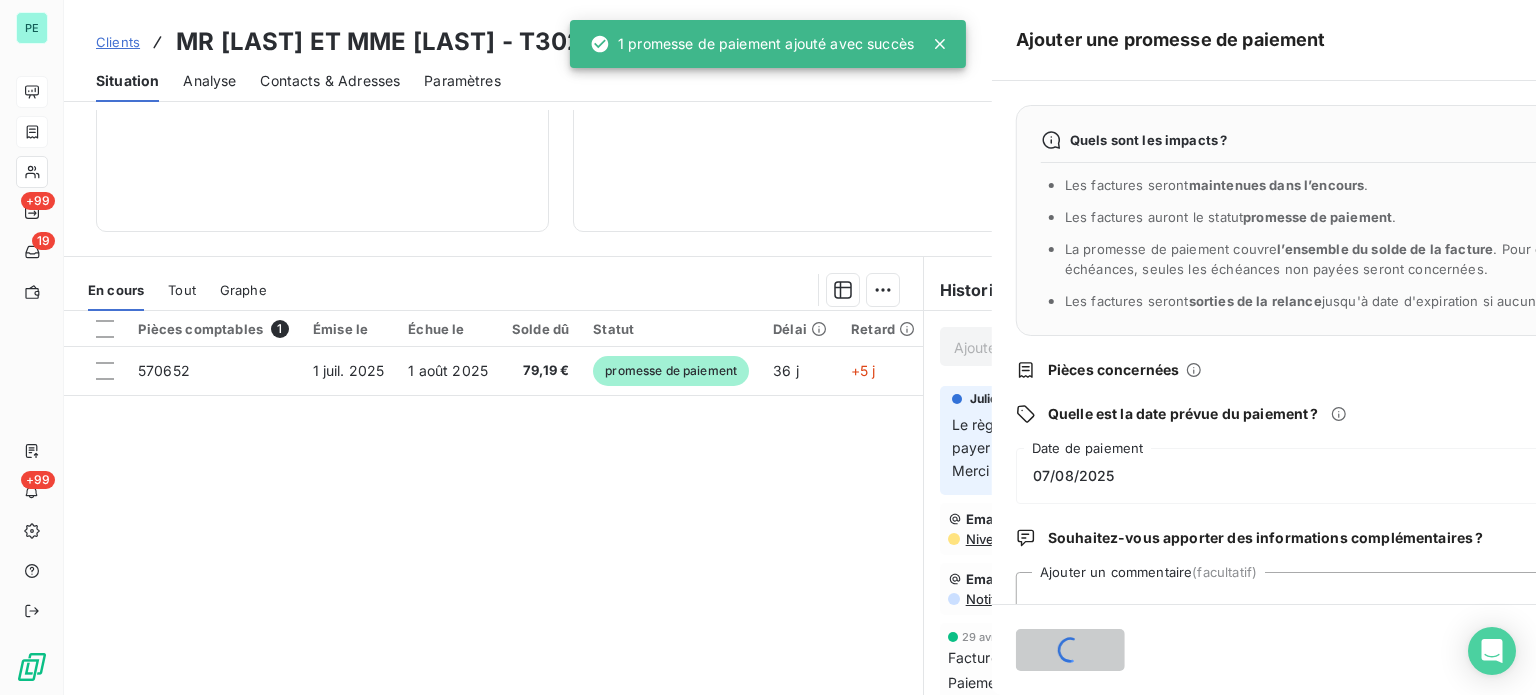click at bounding box center (768, 347) 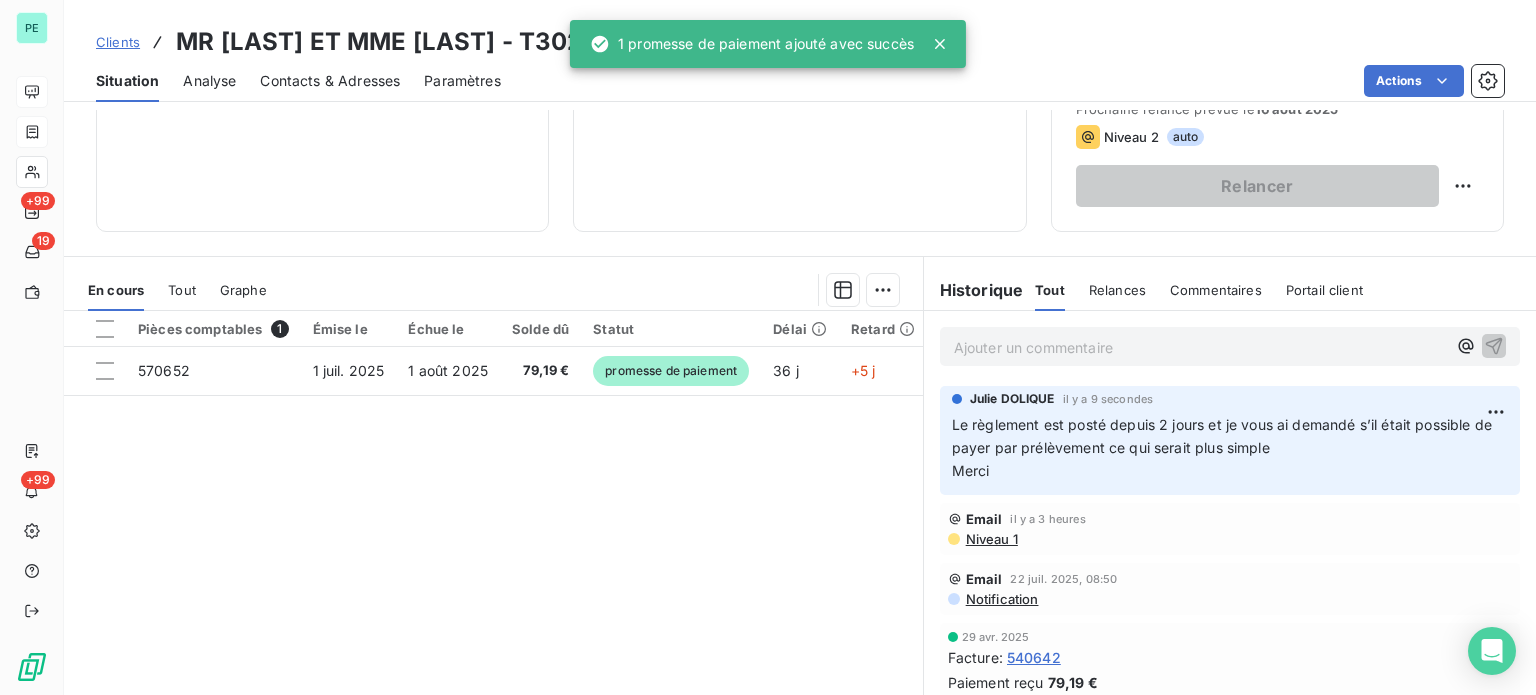 scroll, scrollTop: 289, scrollLeft: 0, axis: vertical 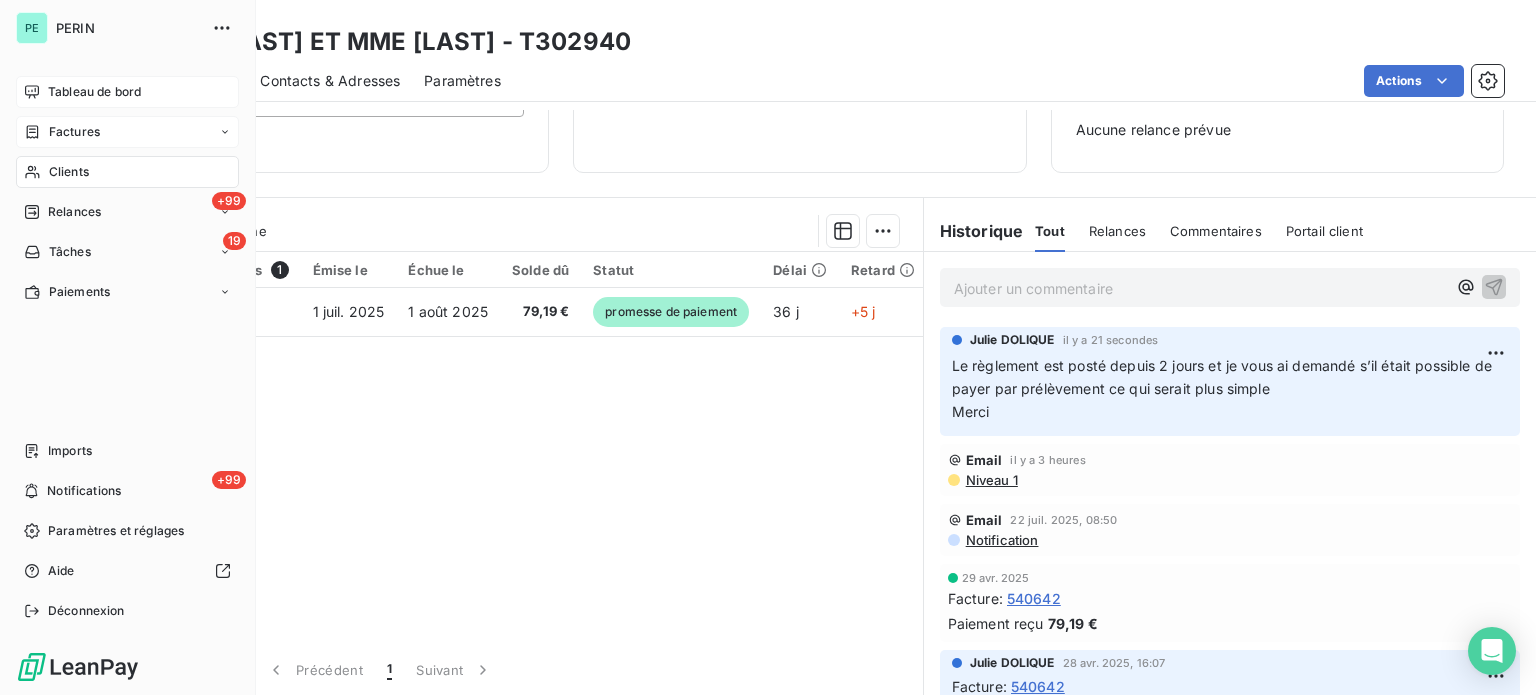drag, startPoint x: 72, startPoint y: 91, endPoint x: 192, endPoint y: 91, distance: 120 